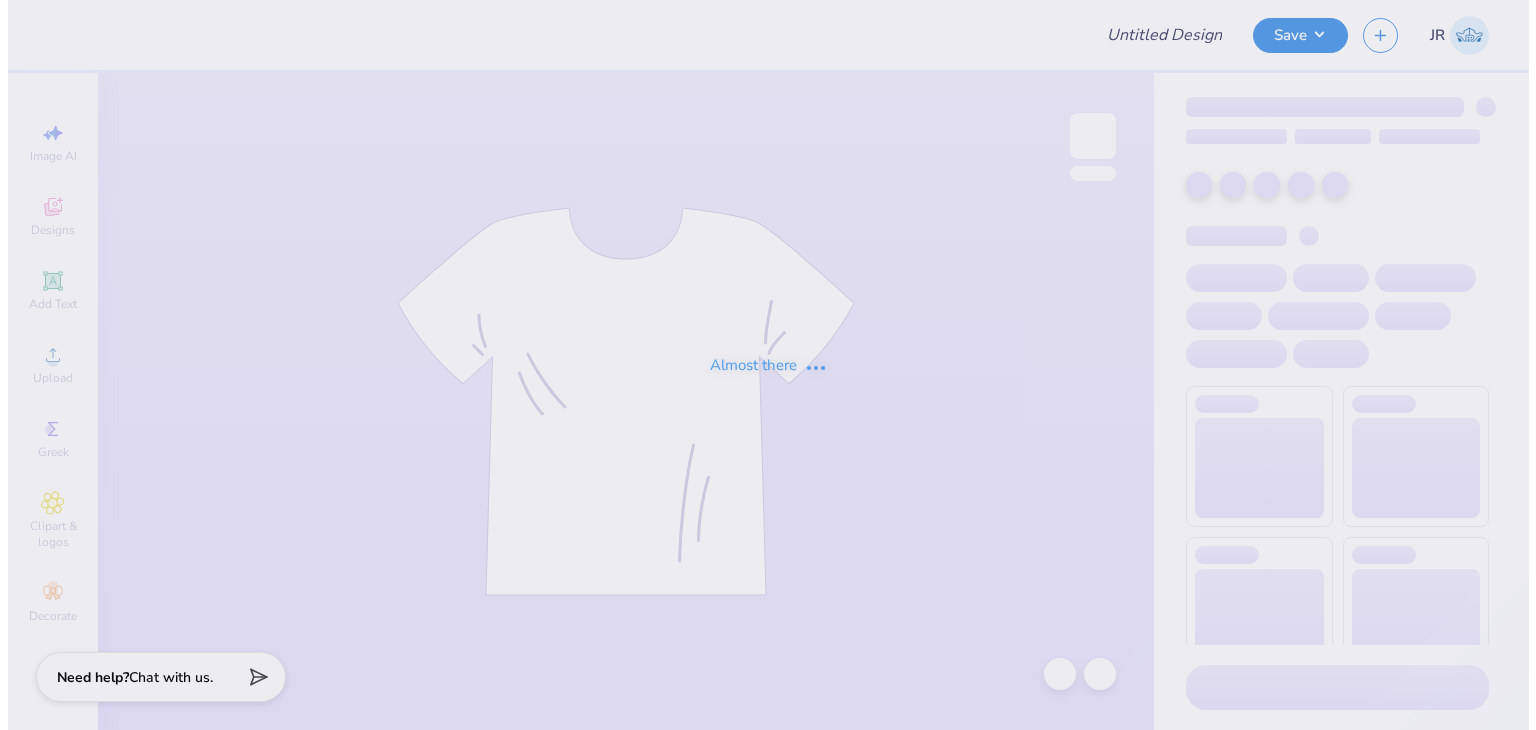 scroll, scrollTop: 0, scrollLeft: 0, axis: both 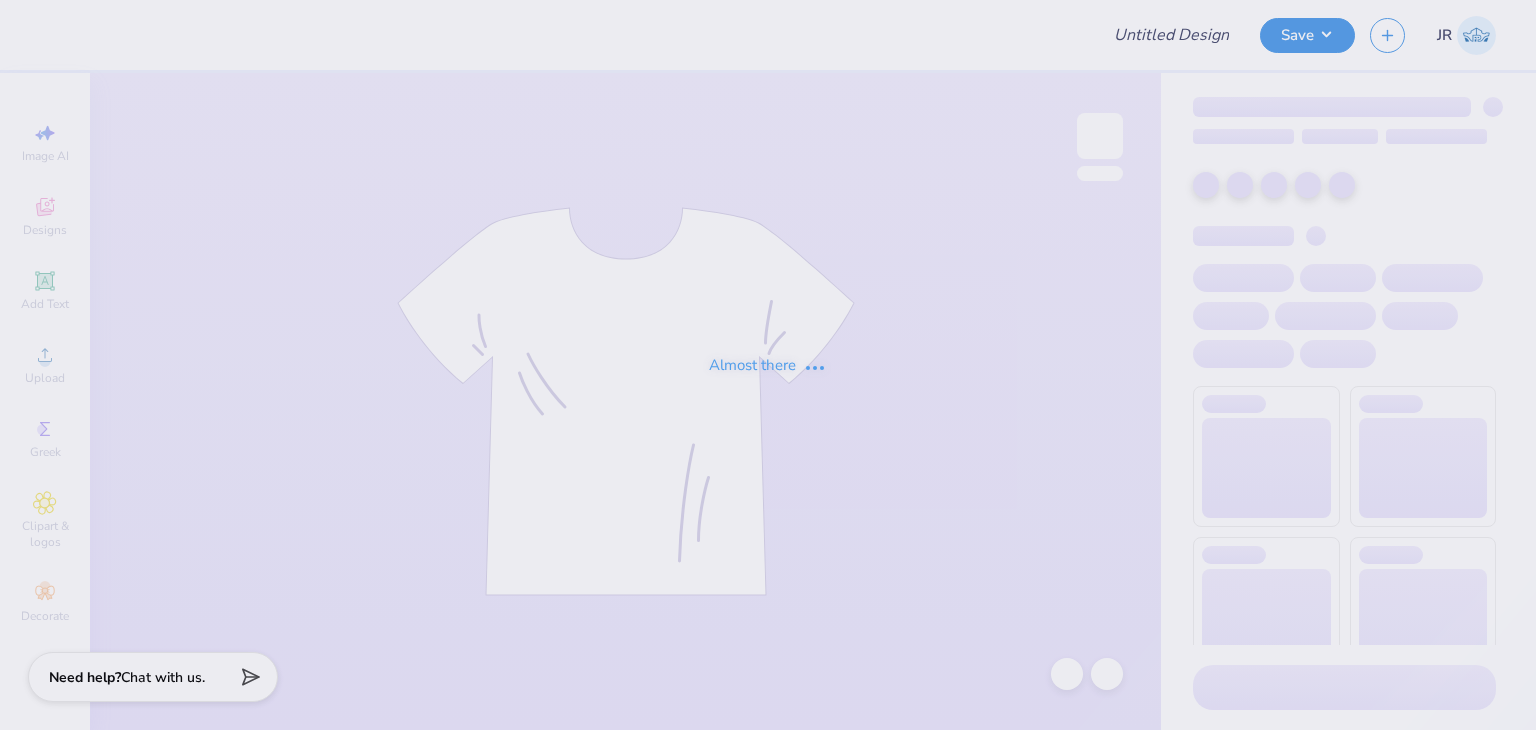 type on "MOCKUP CREWY" 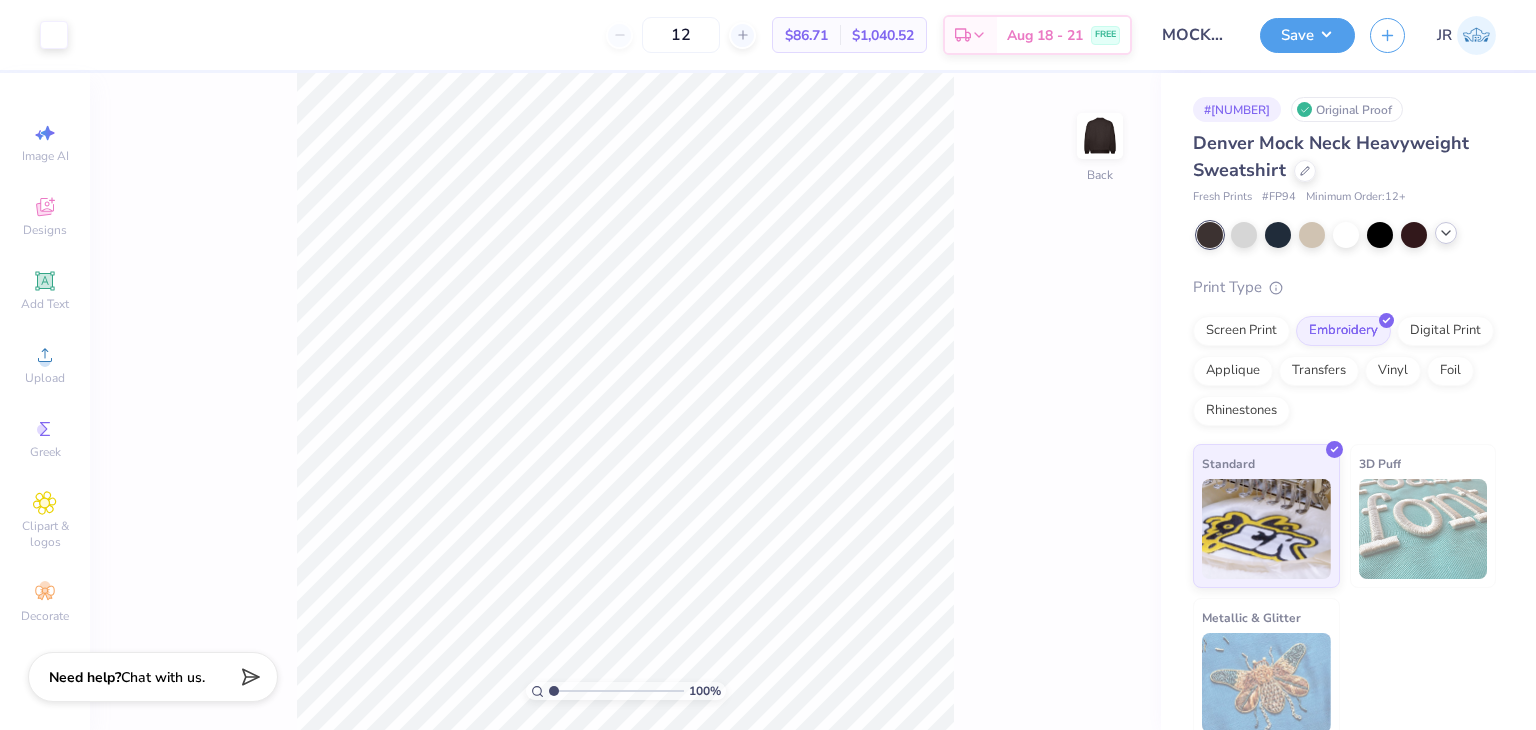 click 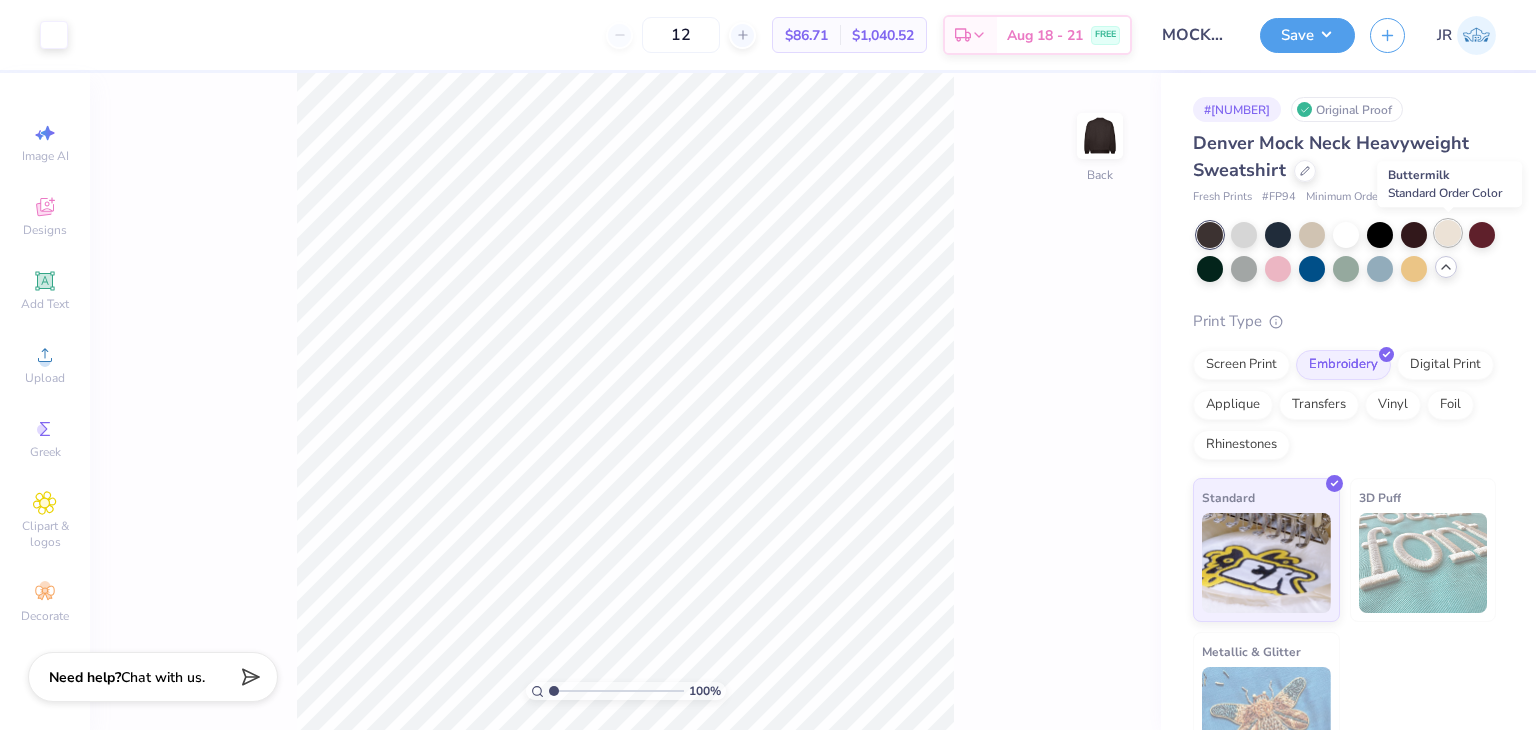 click at bounding box center (1448, 233) 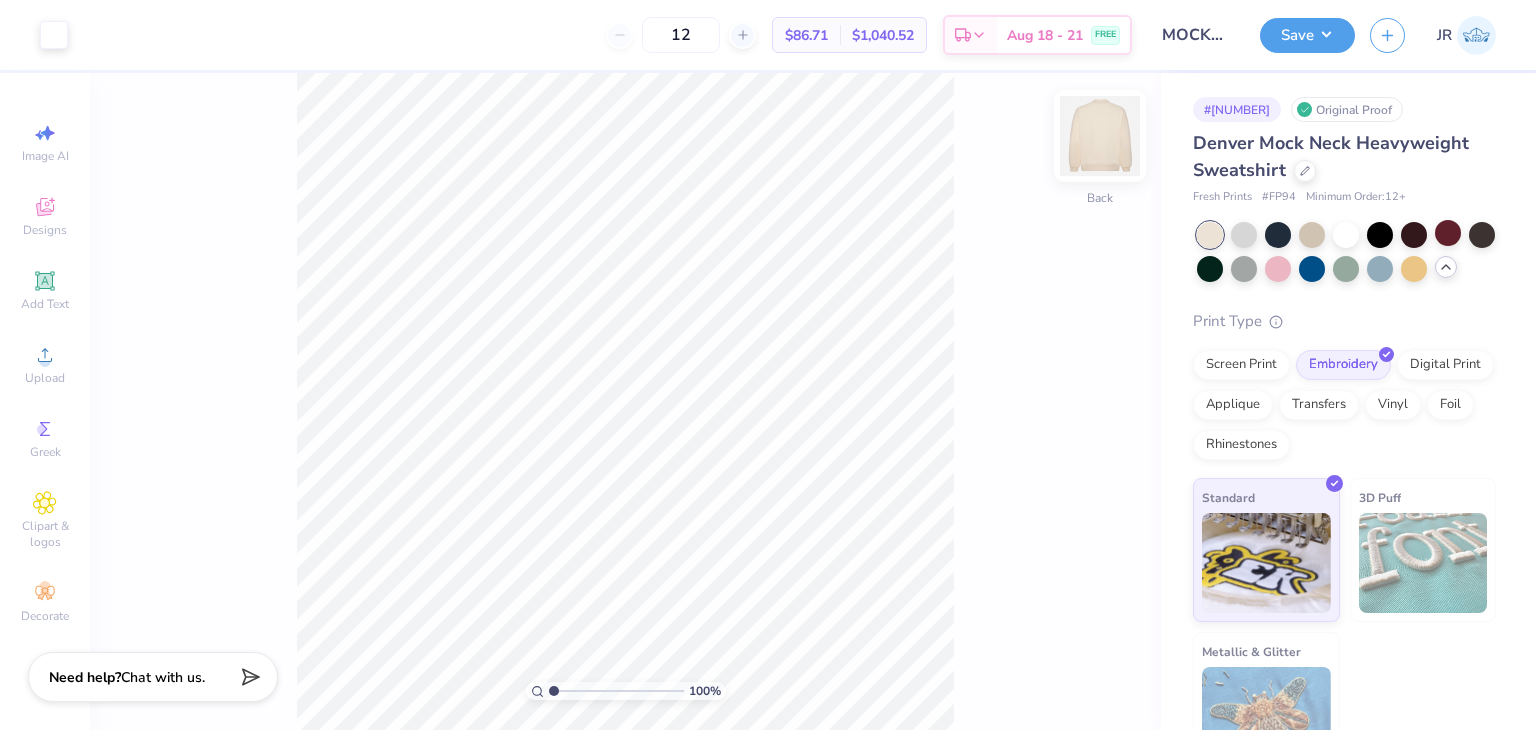 click at bounding box center [1100, 136] 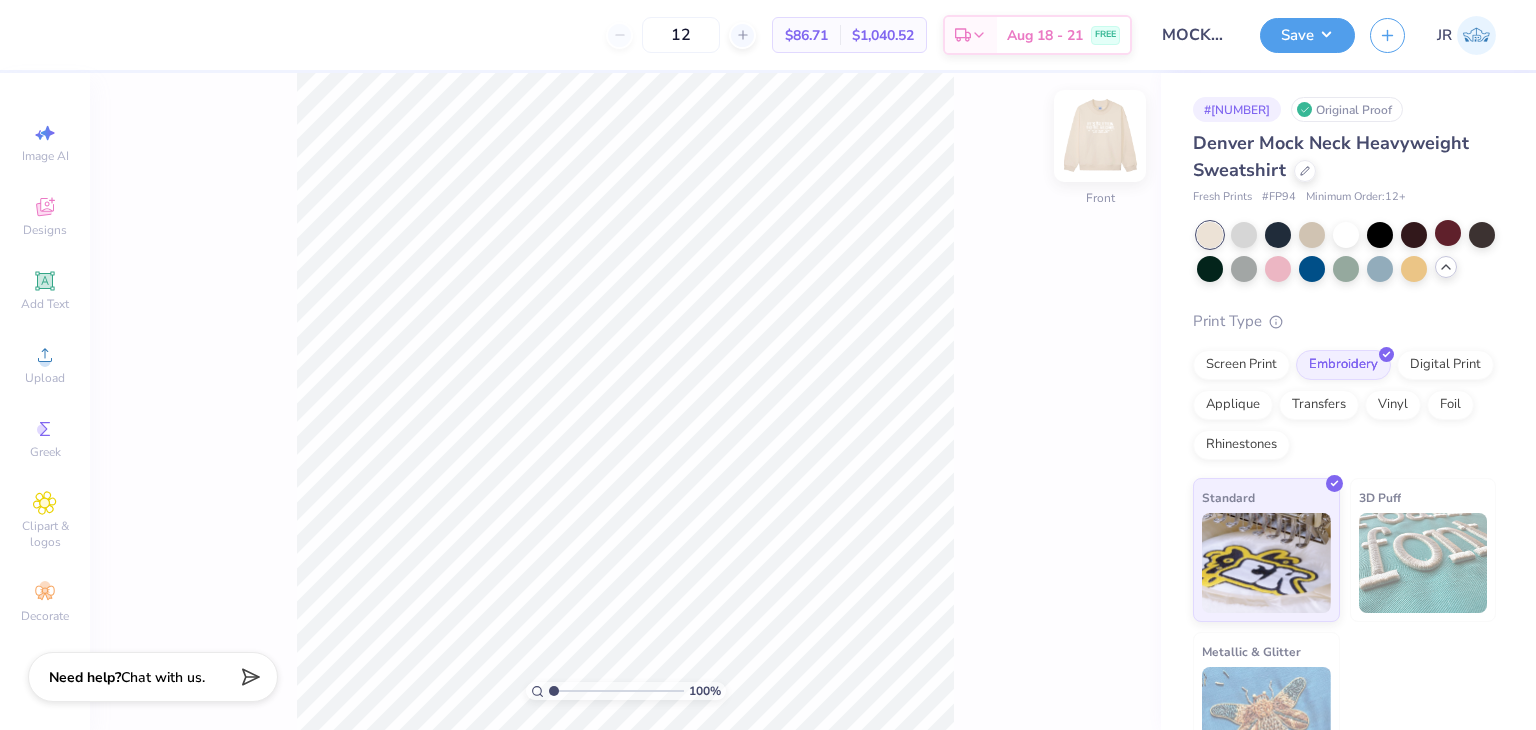 click at bounding box center [1100, 136] 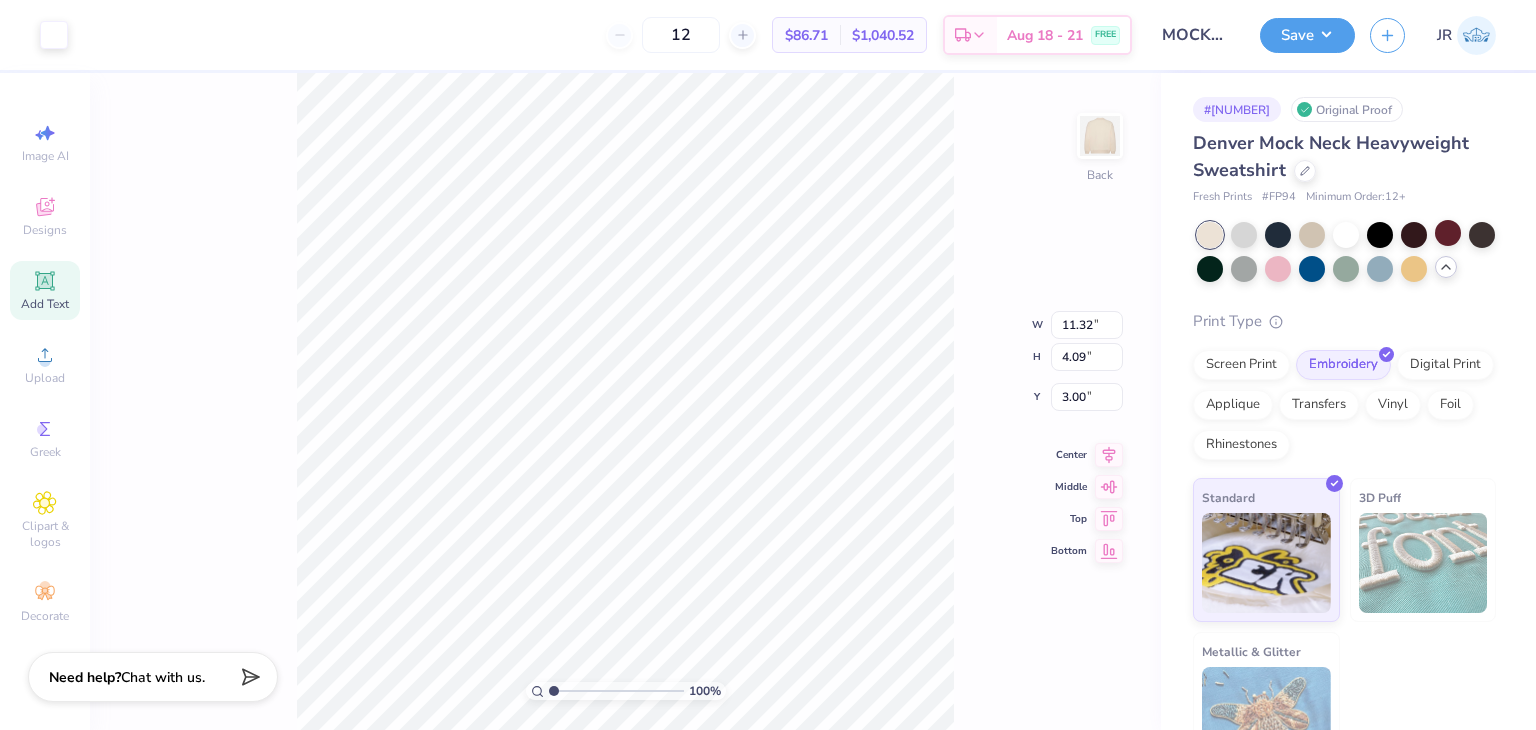 click 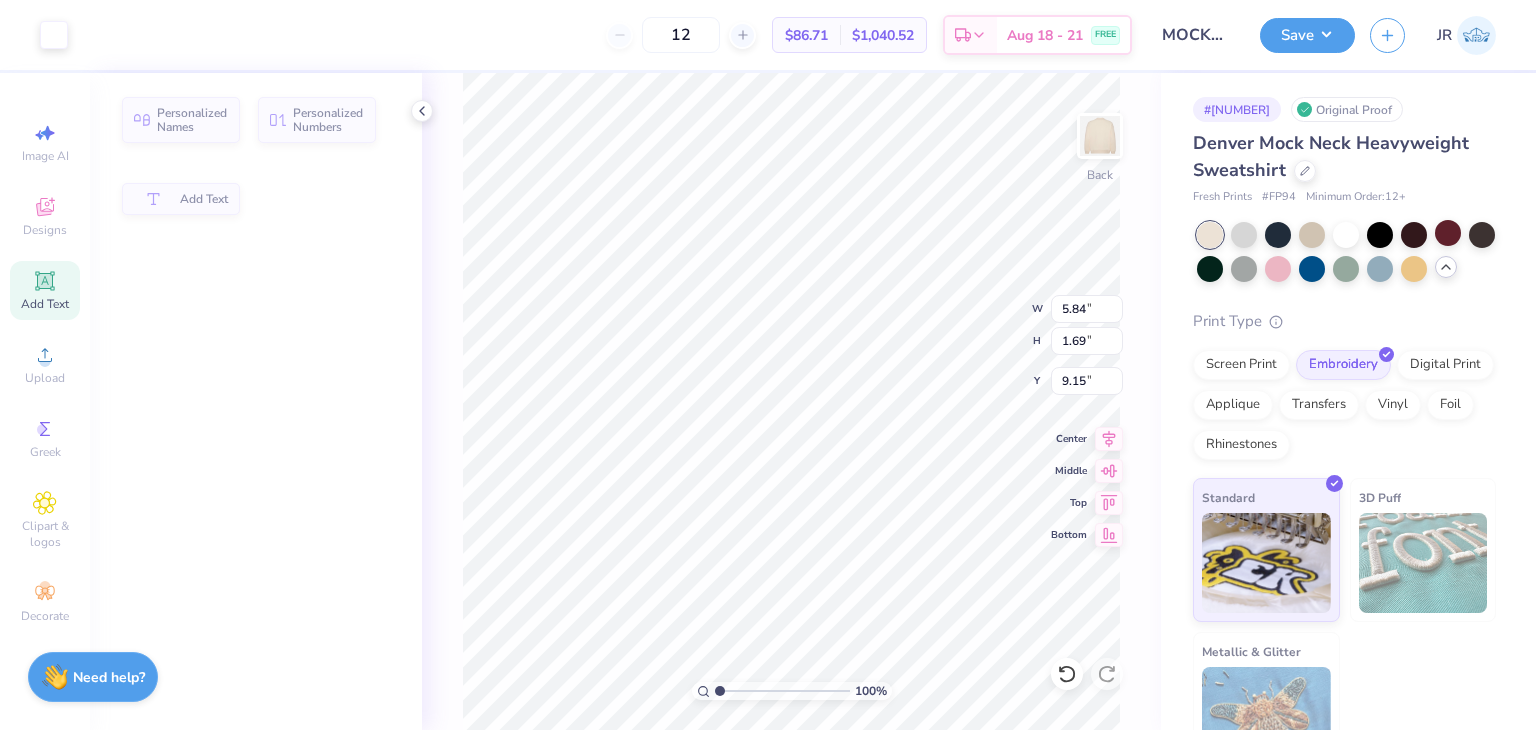 type on "5.84" 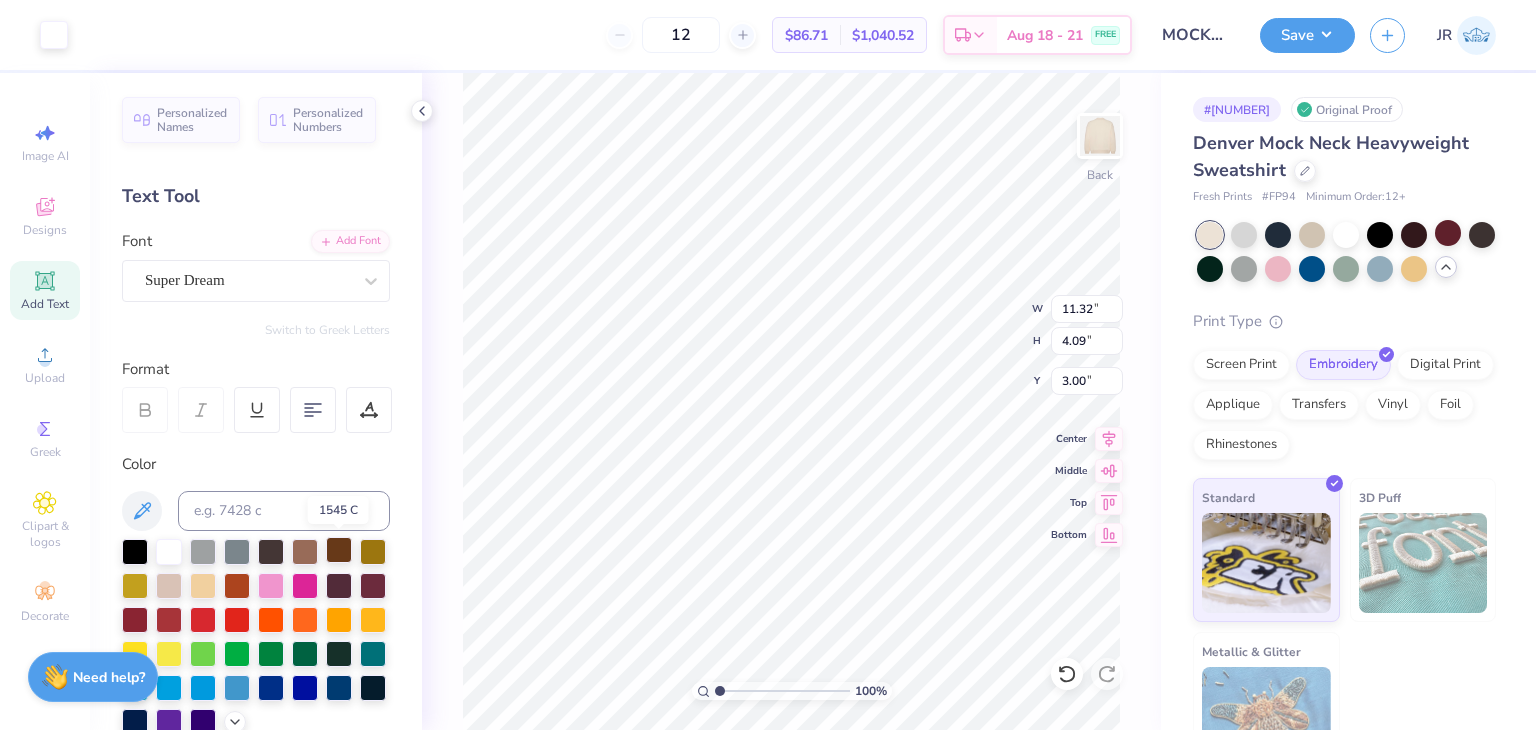click at bounding box center (339, 550) 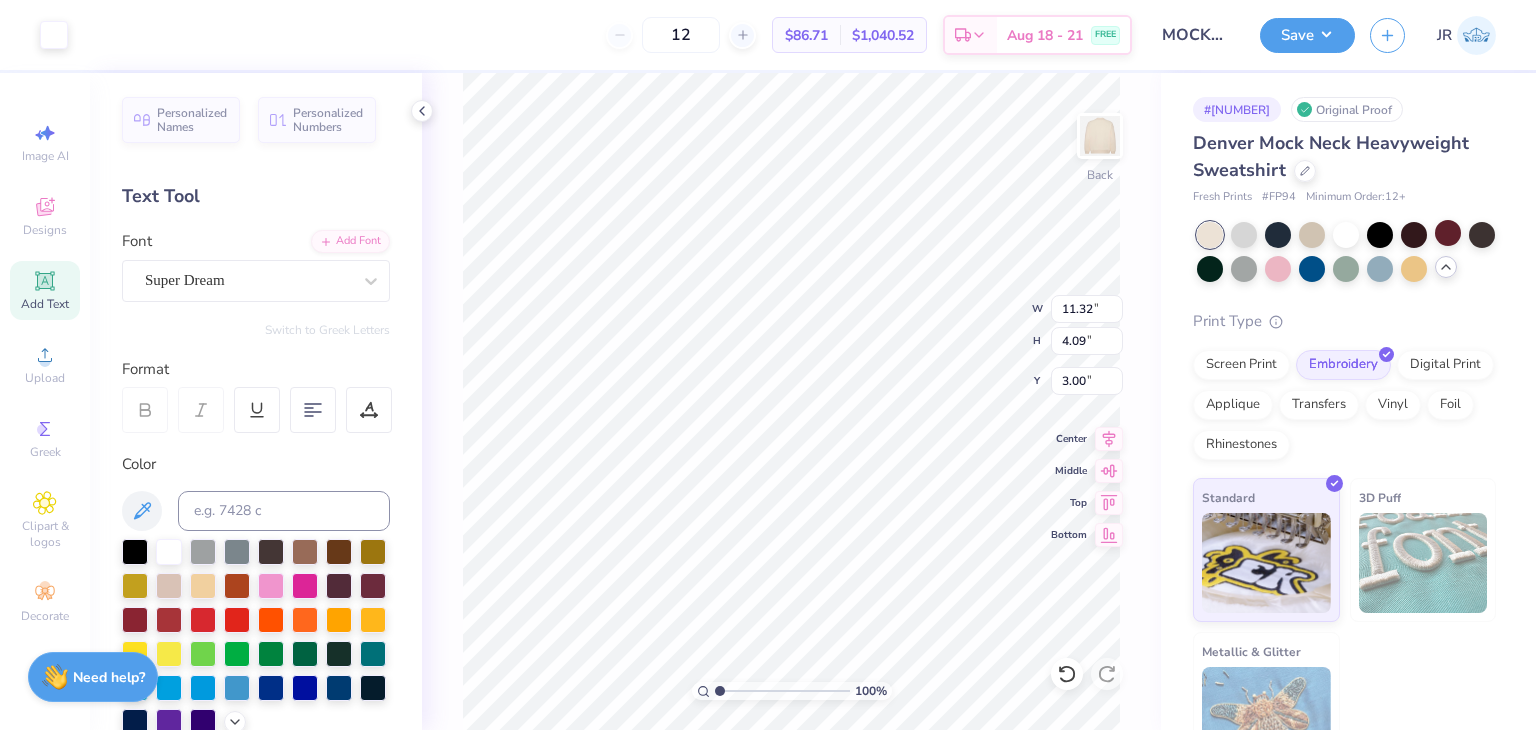 drag, startPoint x: 332, startPoint y: 550, endPoint x: 333, endPoint y: 569, distance: 19.026299 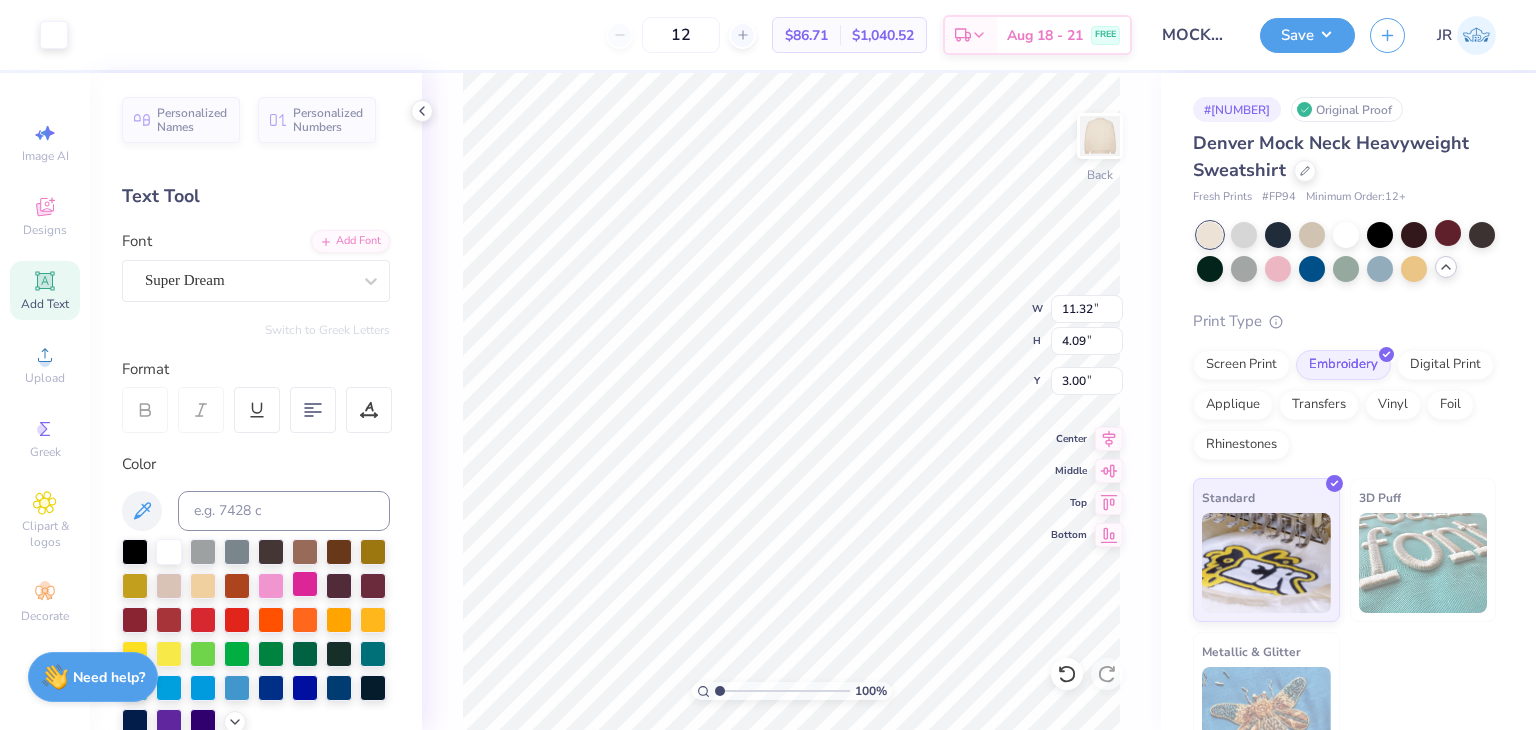 click at bounding box center [305, 584] 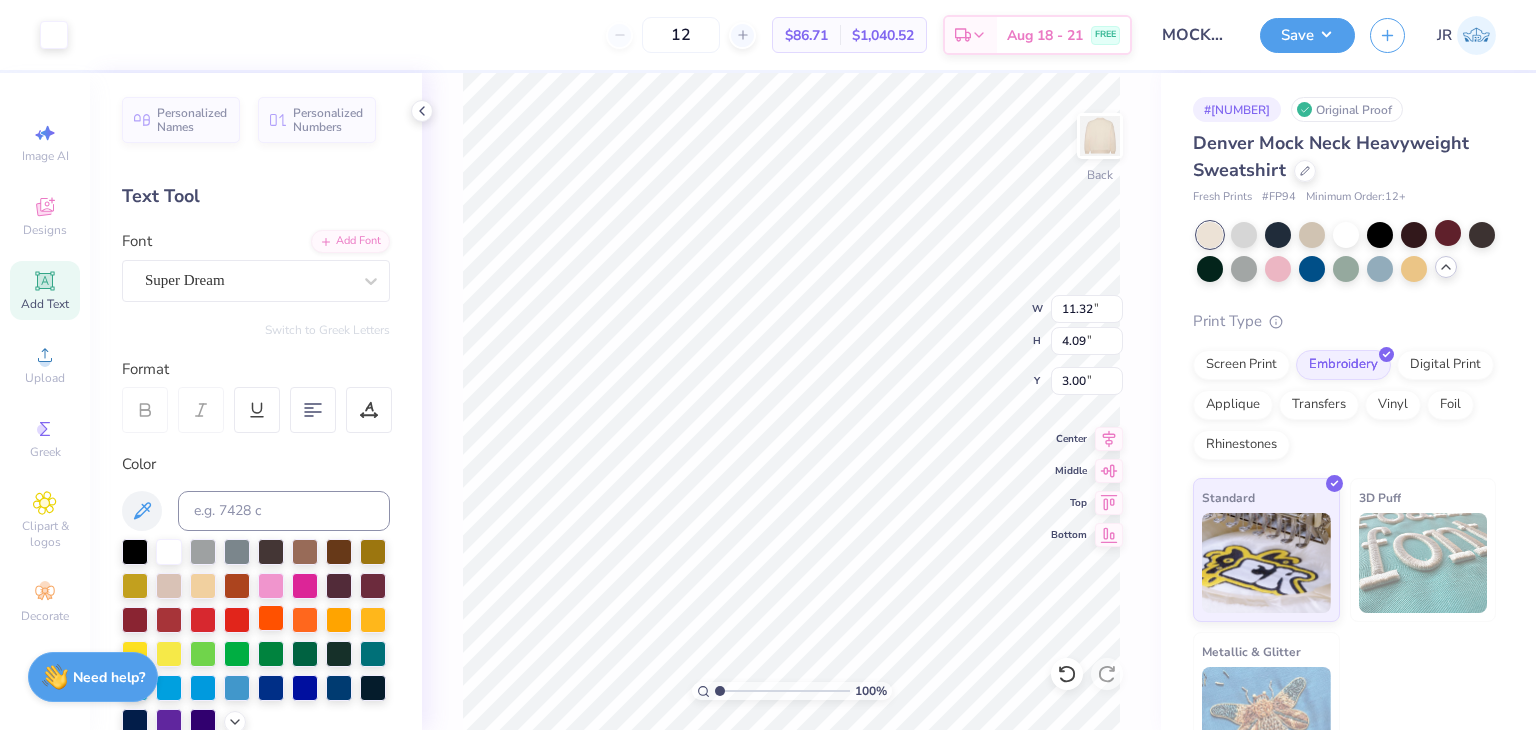 click at bounding box center [271, 618] 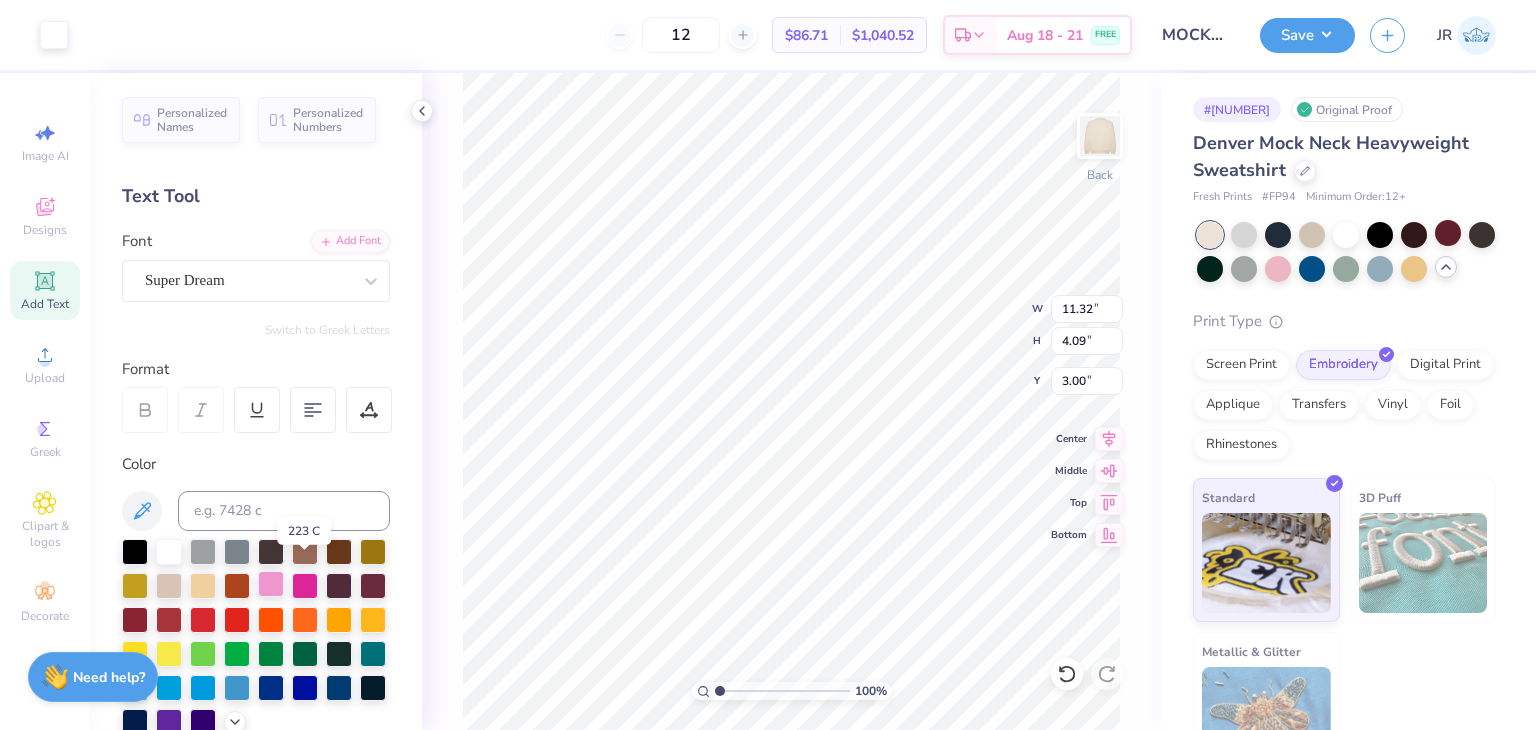 scroll, scrollTop: 100, scrollLeft: 0, axis: vertical 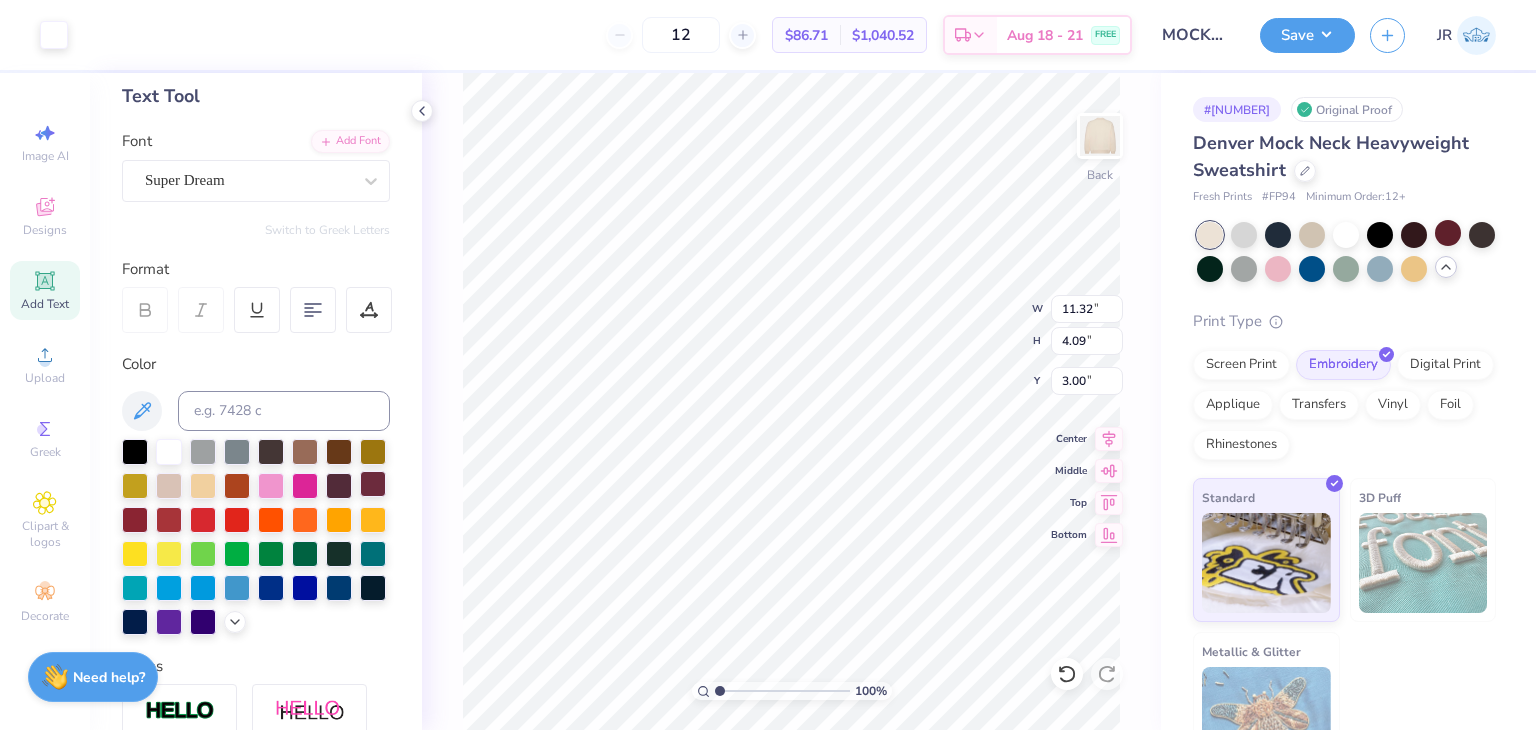 click at bounding box center [373, 484] 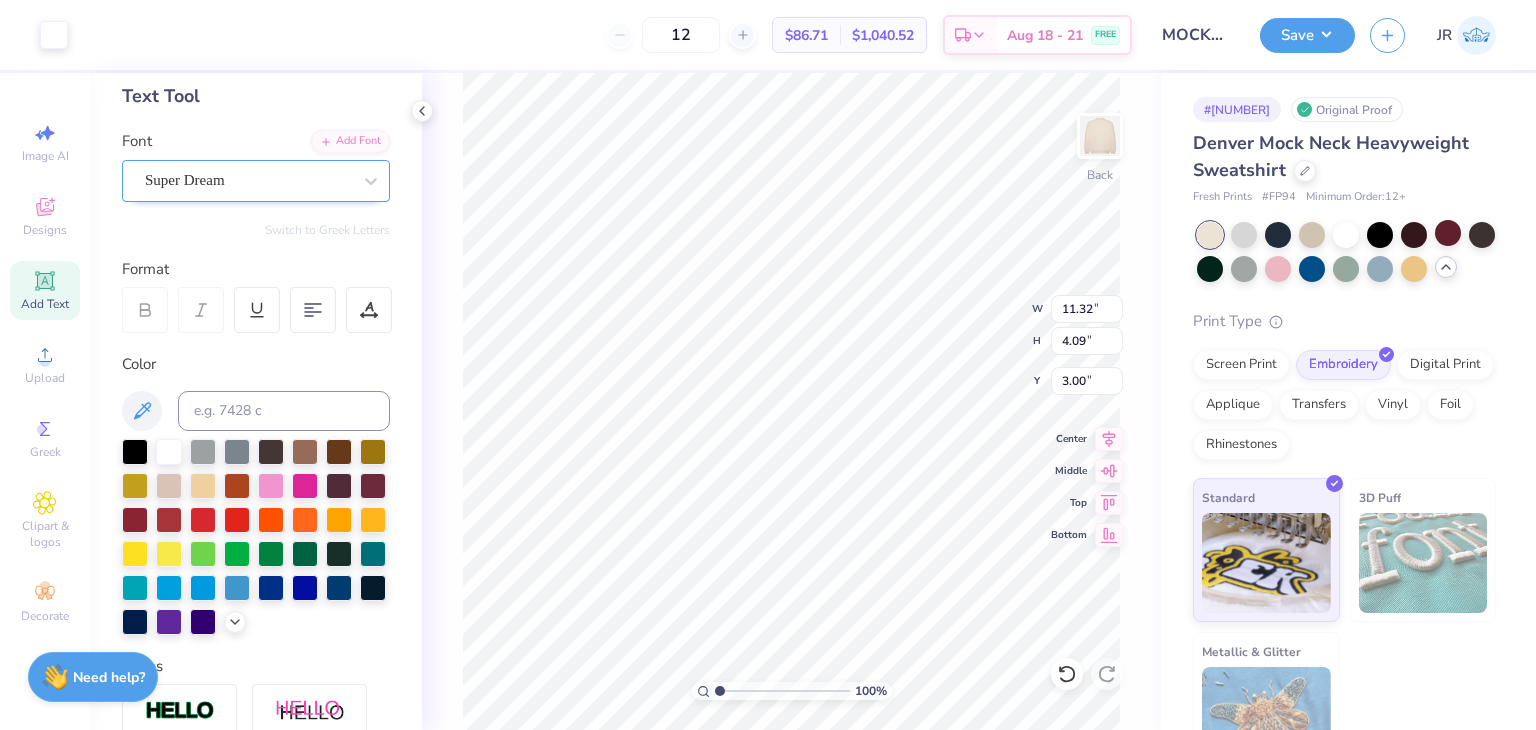 click on "Super Dream" at bounding box center (248, 180) 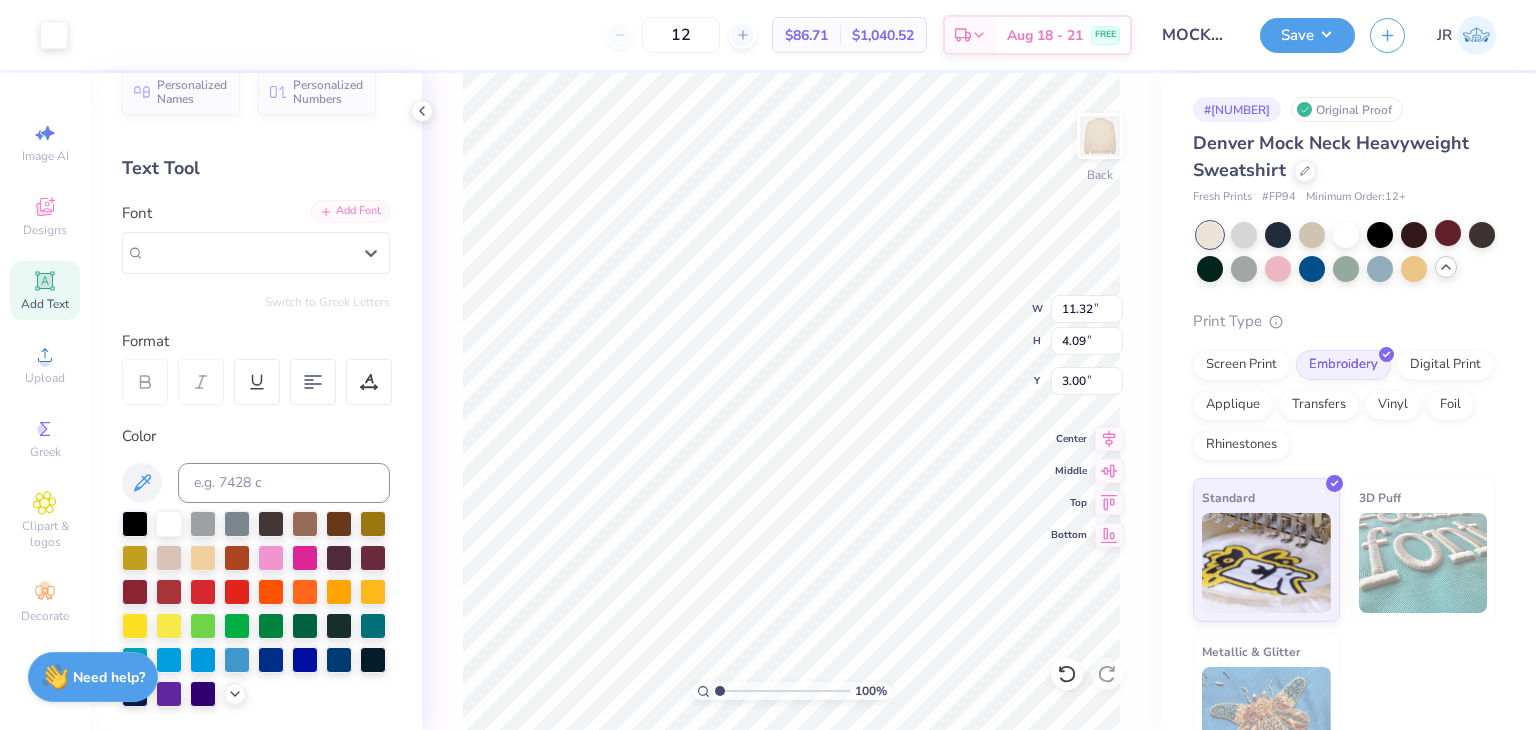 scroll, scrollTop: 0, scrollLeft: 0, axis: both 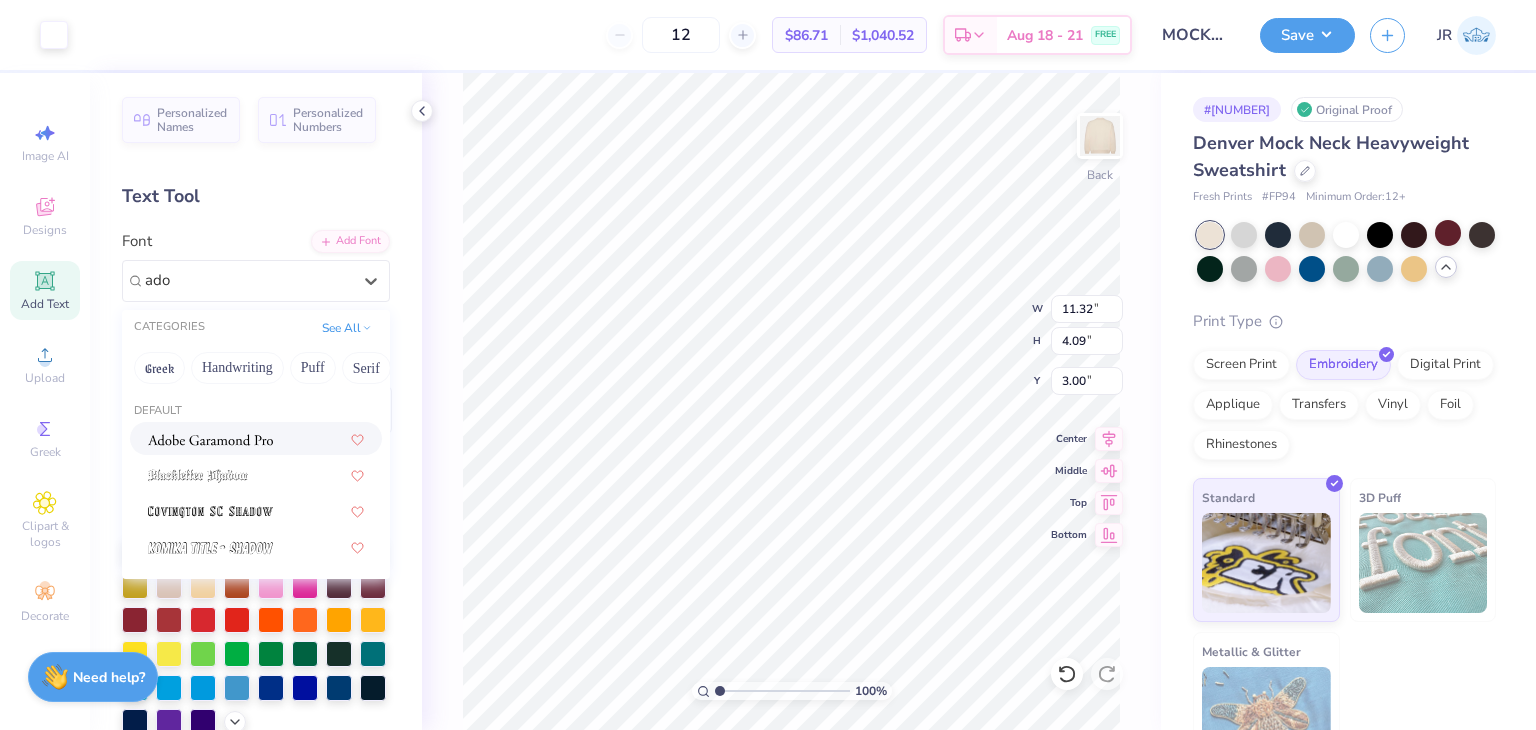 click at bounding box center (256, 438) 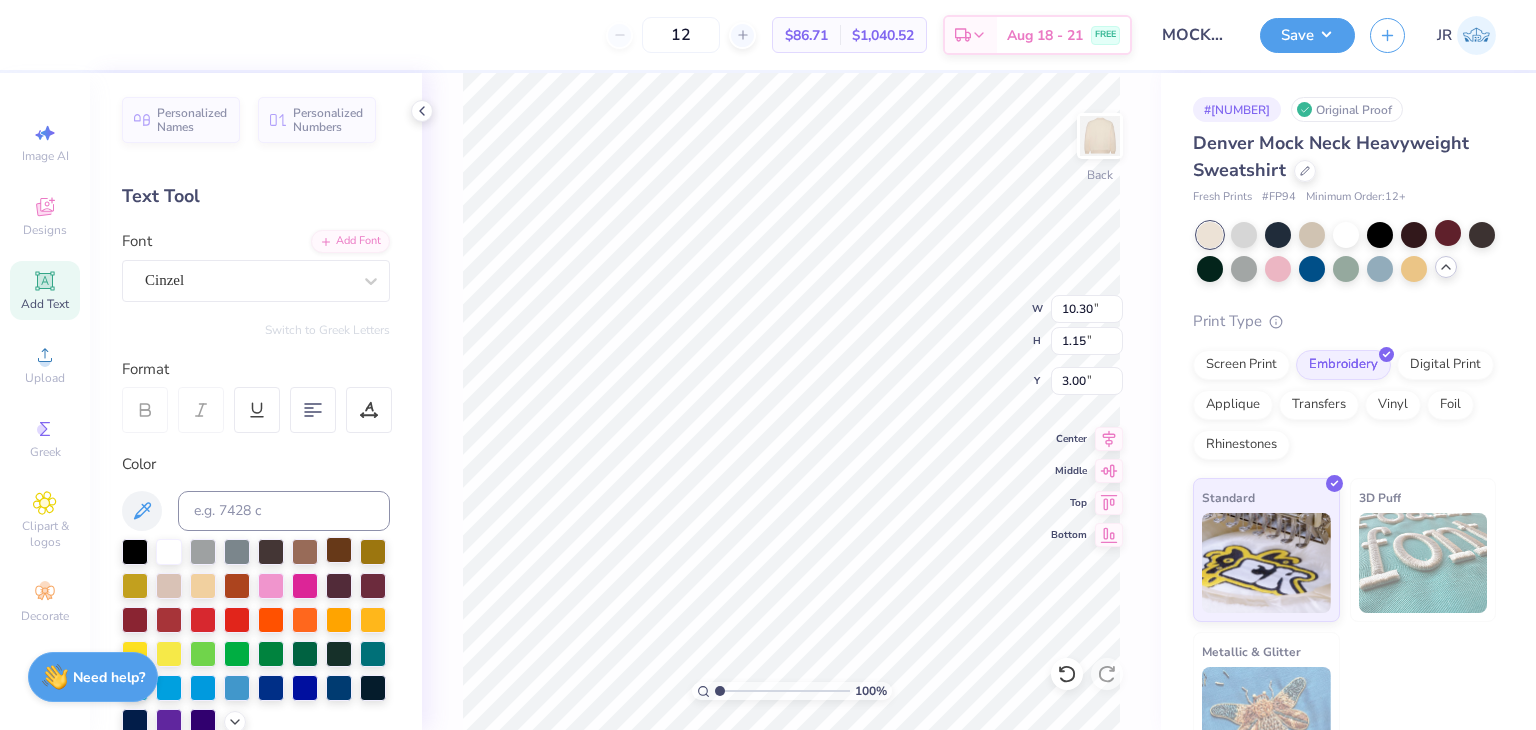 click at bounding box center (339, 550) 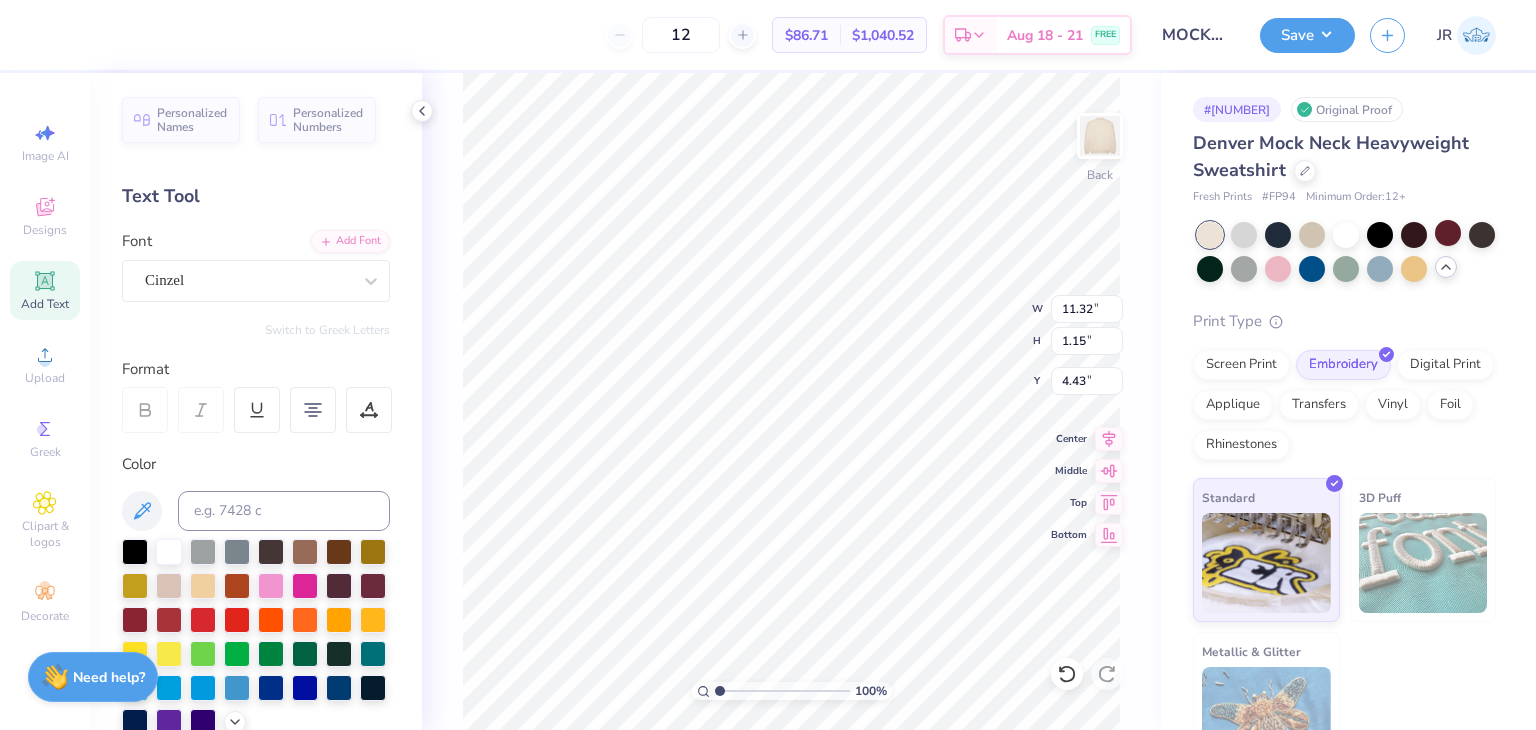 type on "11.32" 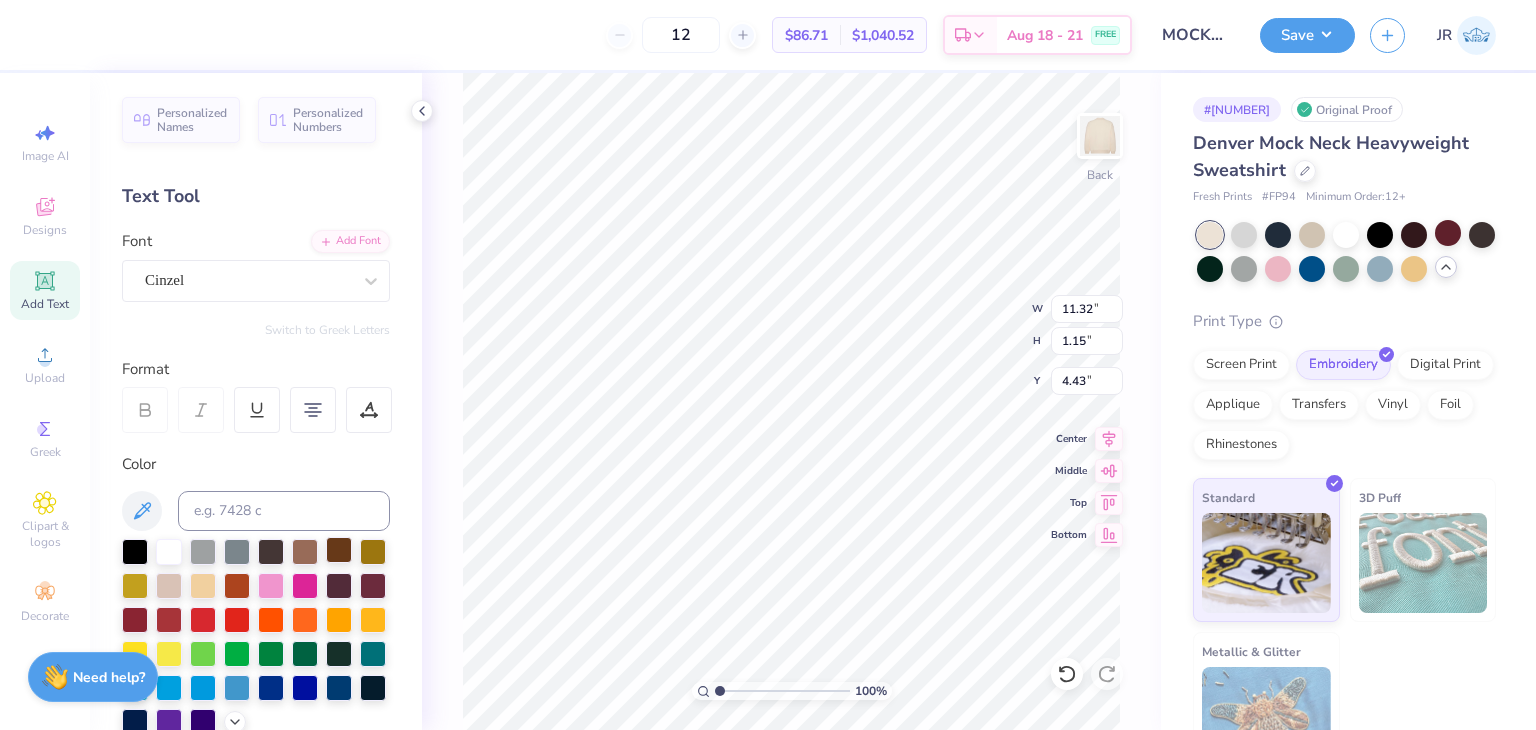 click at bounding box center (339, 550) 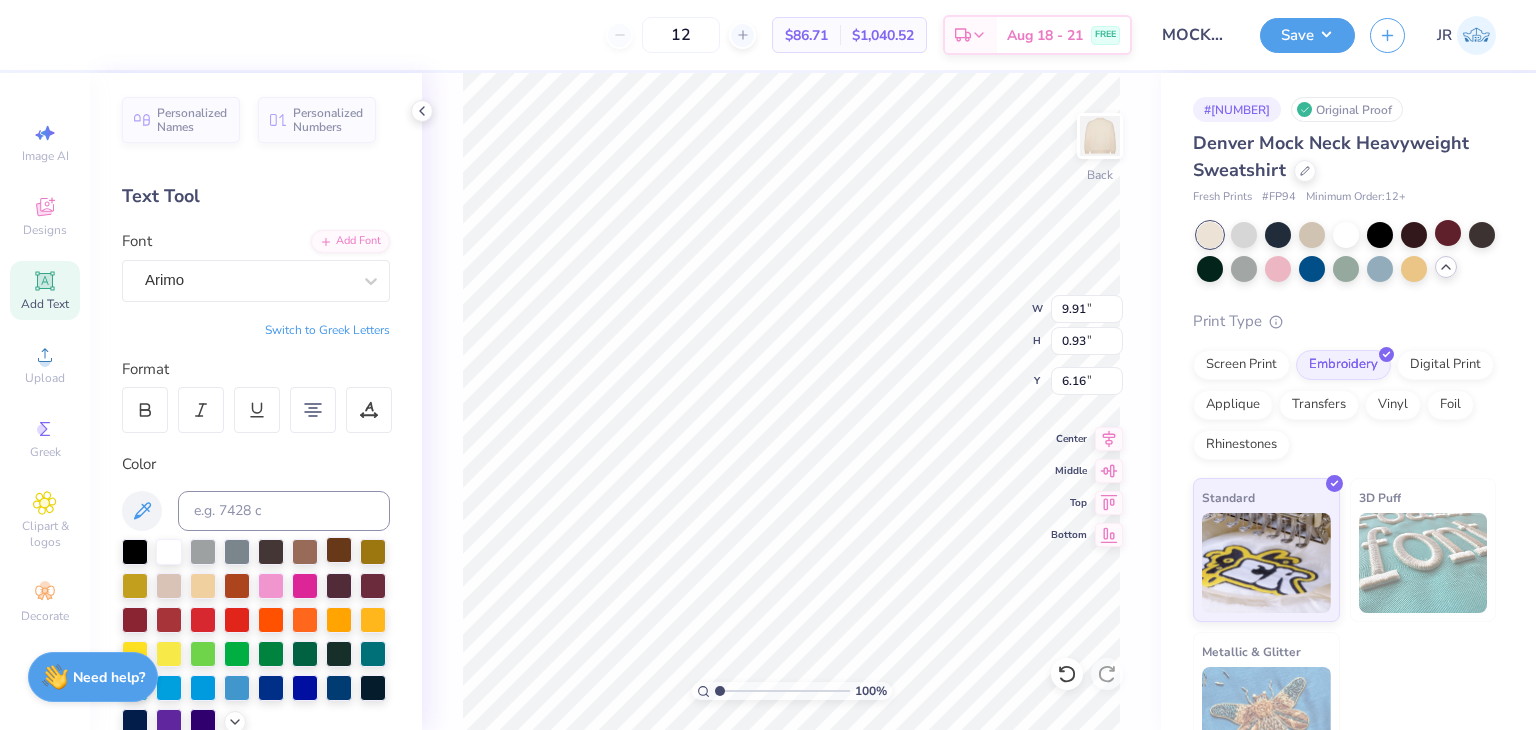 click at bounding box center (339, 550) 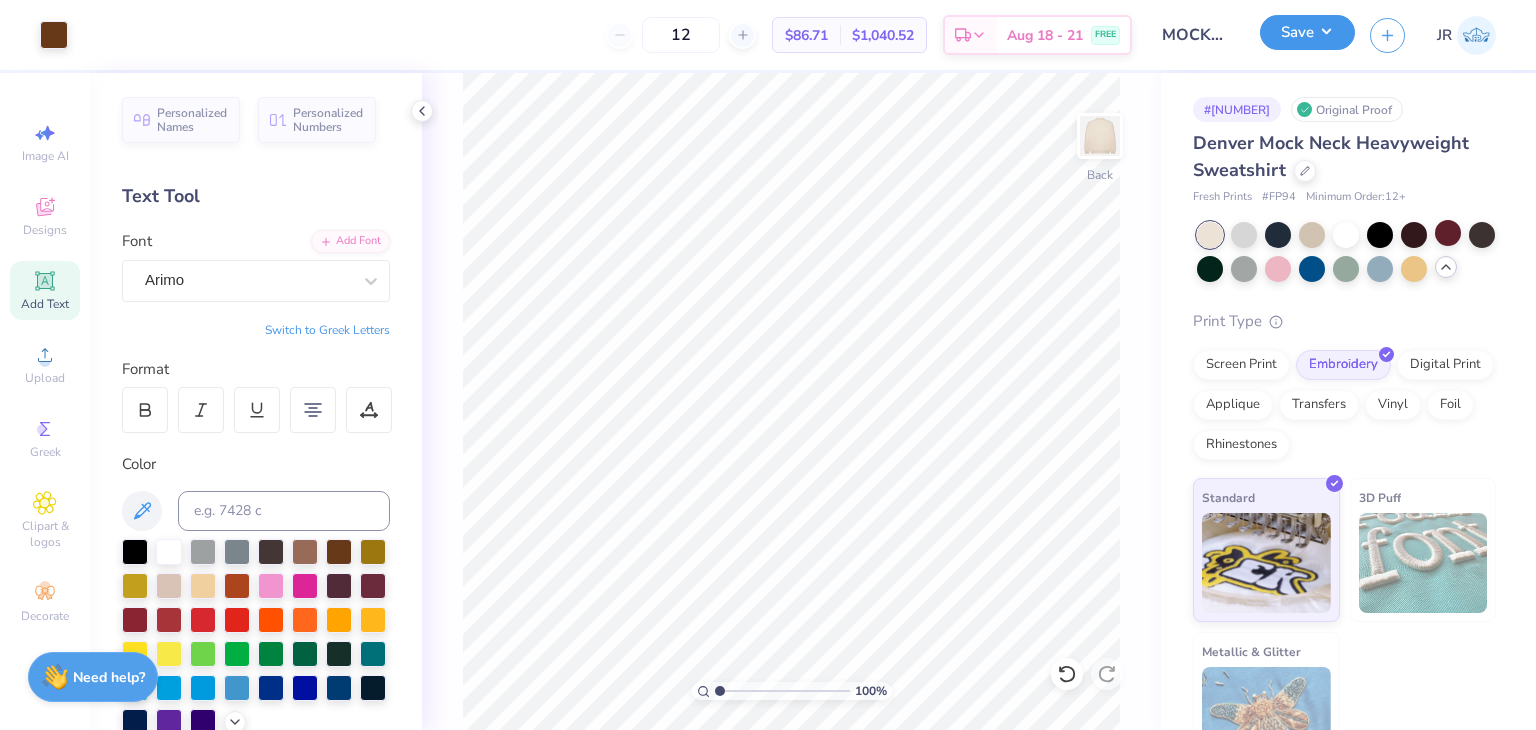 click on "Save" at bounding box center (1307, 32) 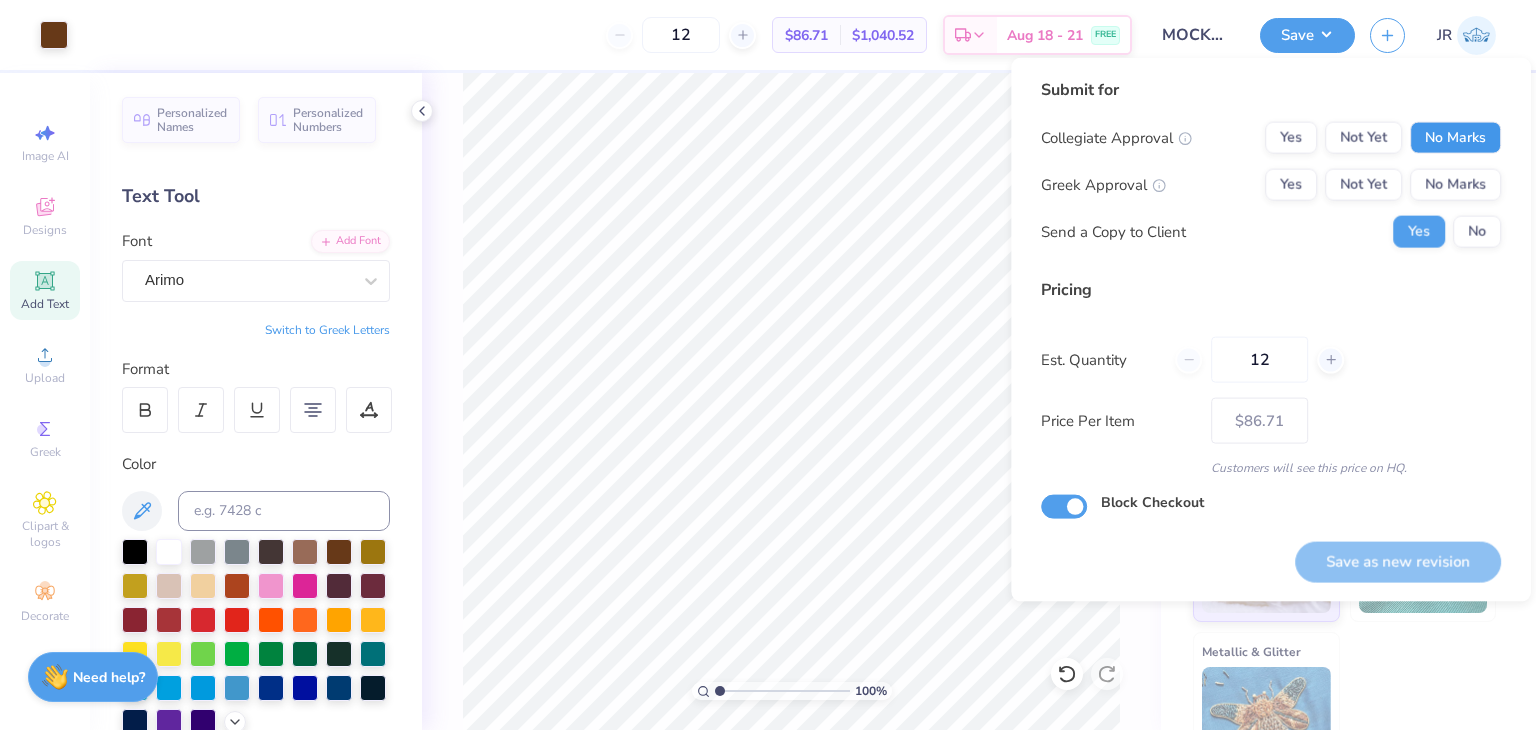 click on "No Marks" at bounding box center (1455, 138) 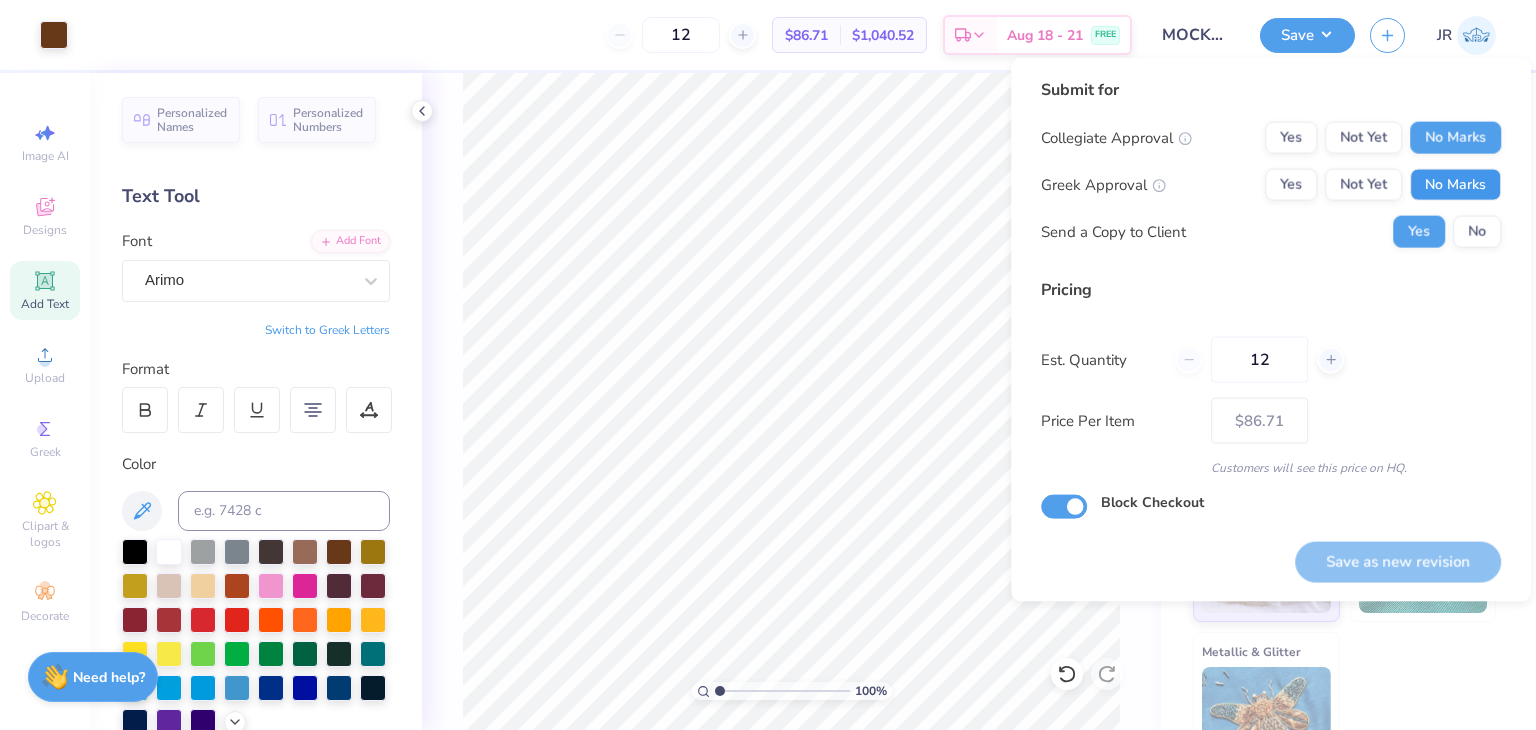 click on "No Marks" at bounding box center [1455, 185] 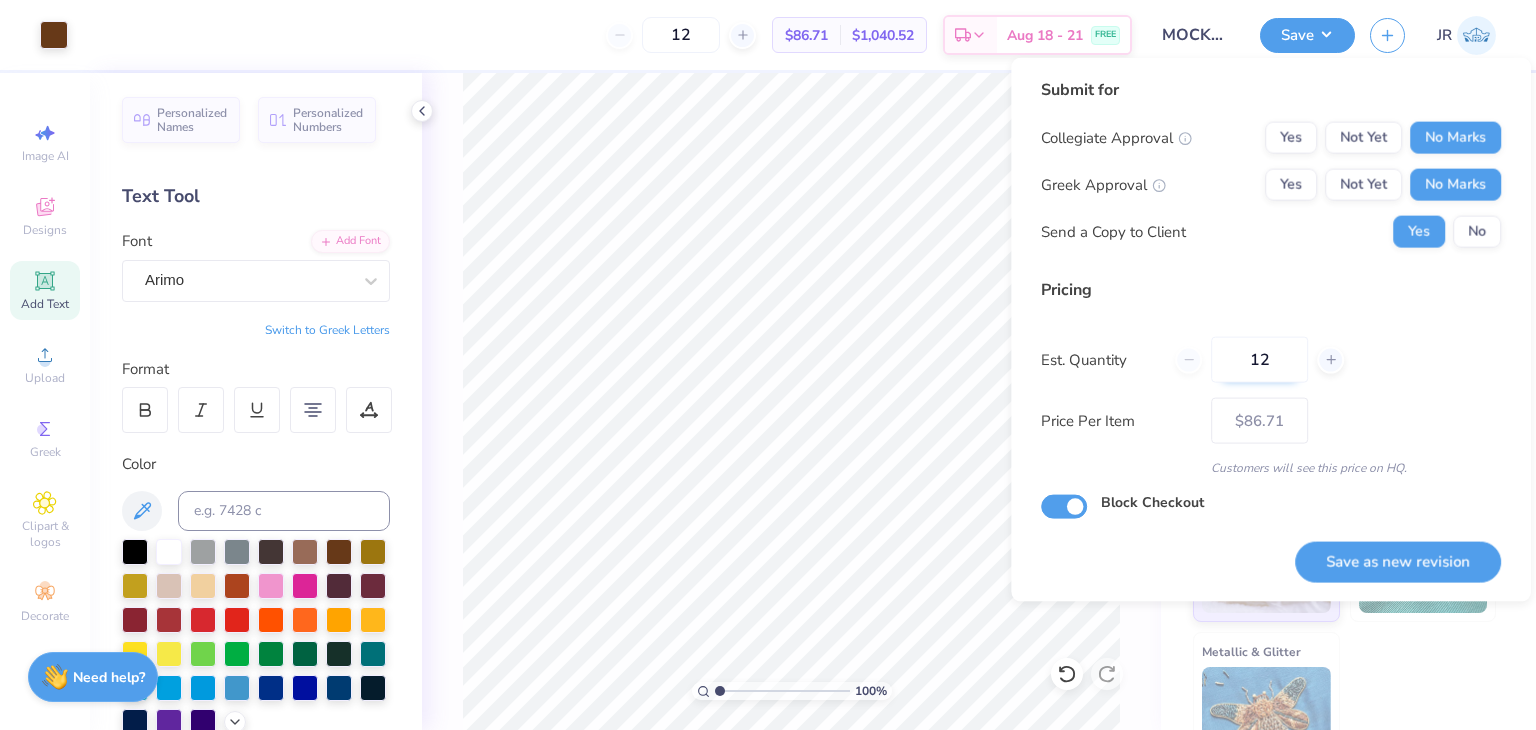click on "12" at bounding box center (1259, 360) 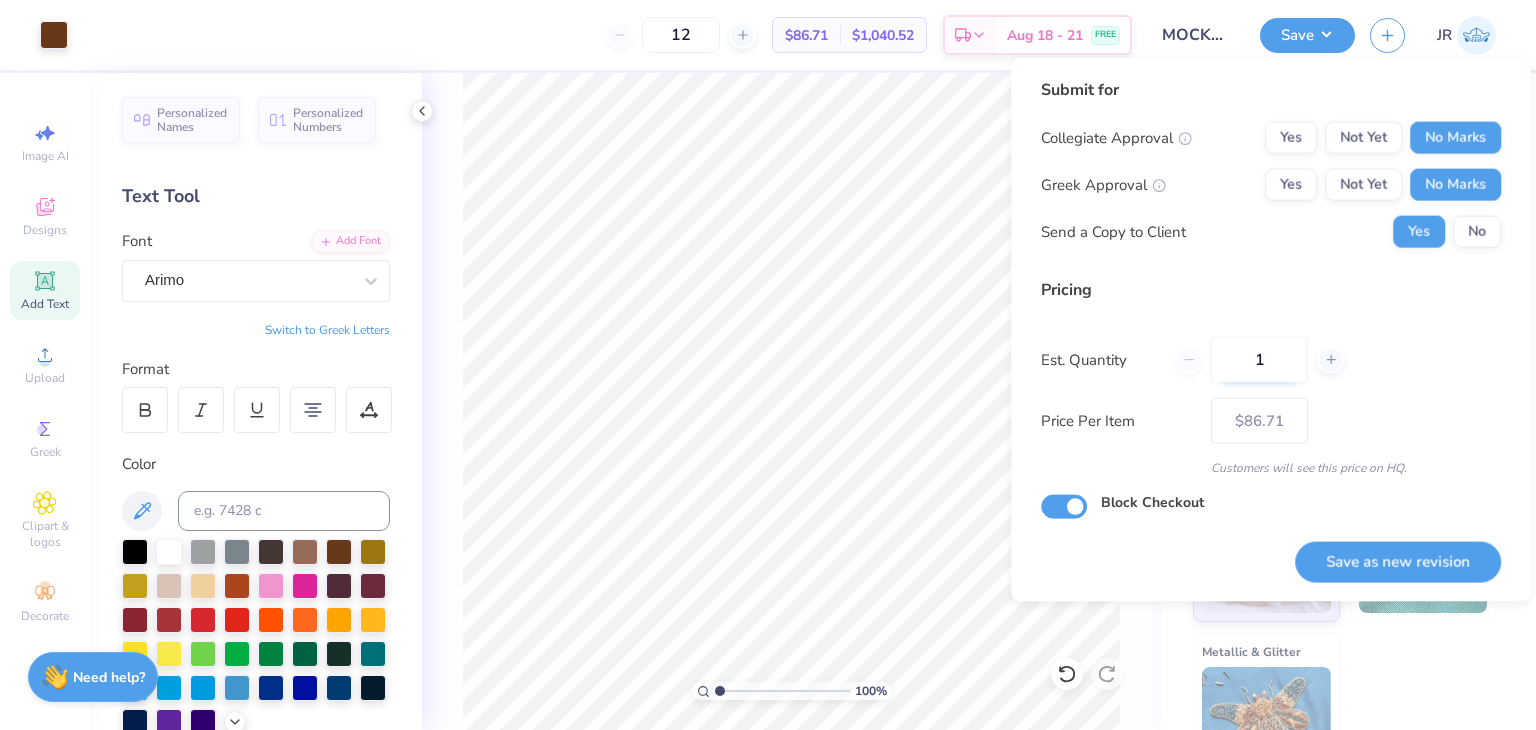 type 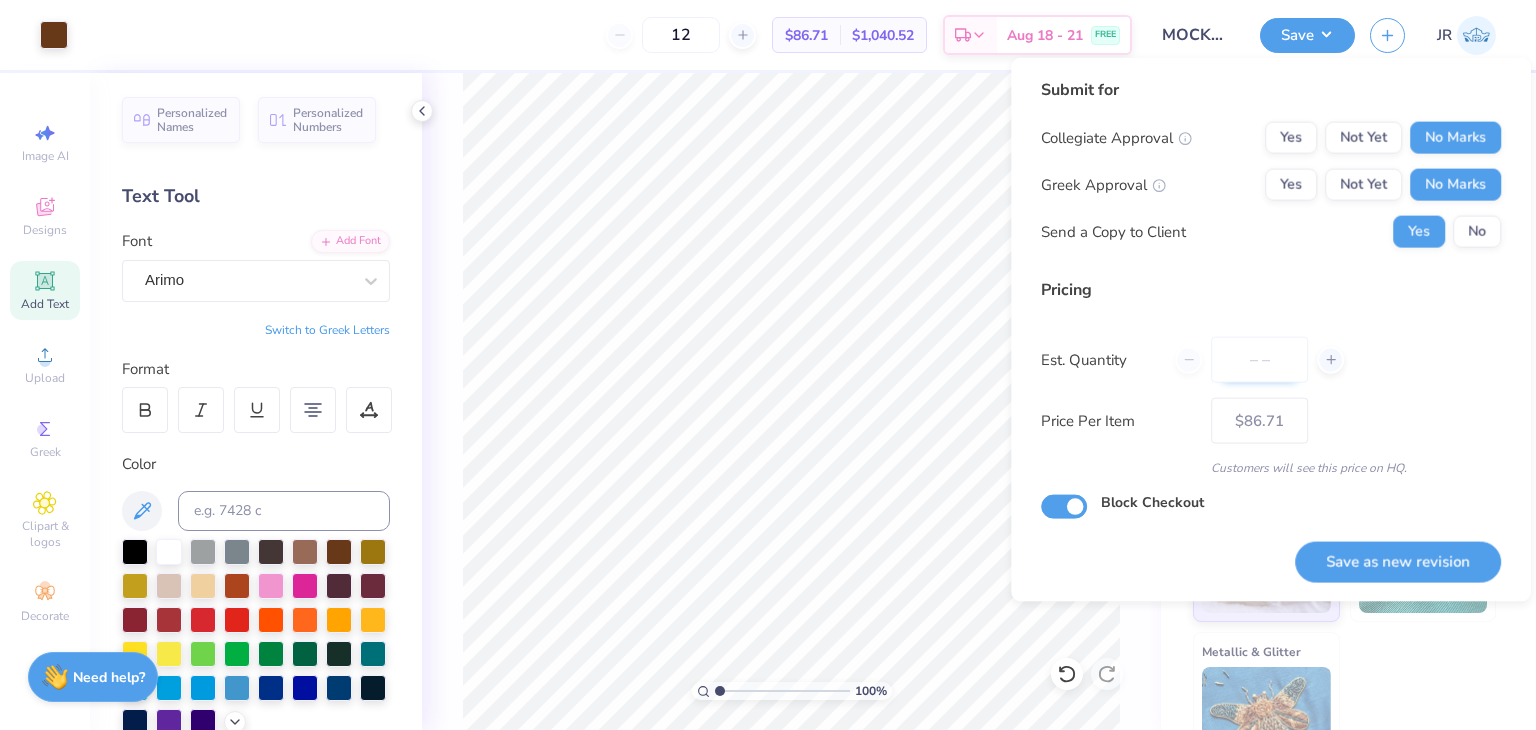 type on "0" 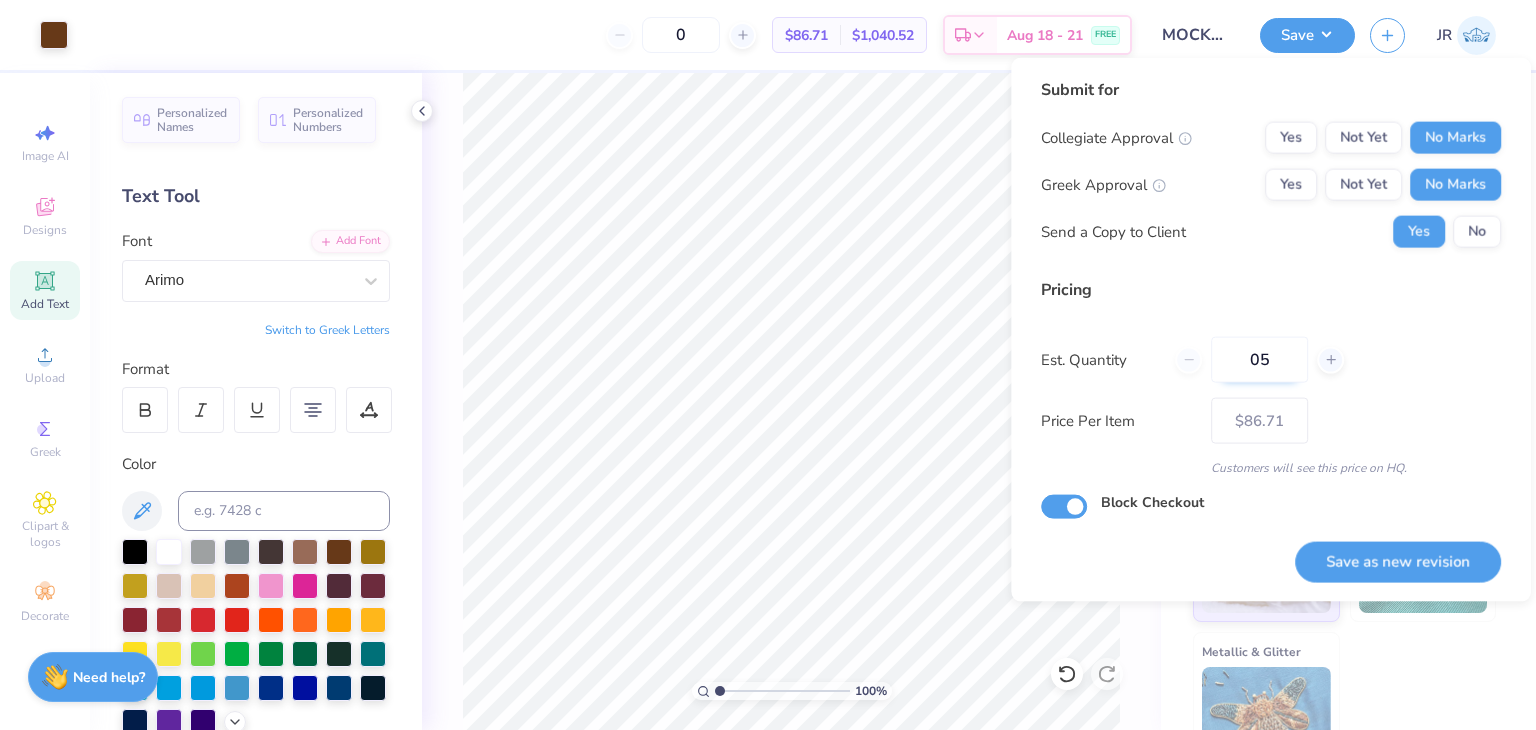 type on "050" 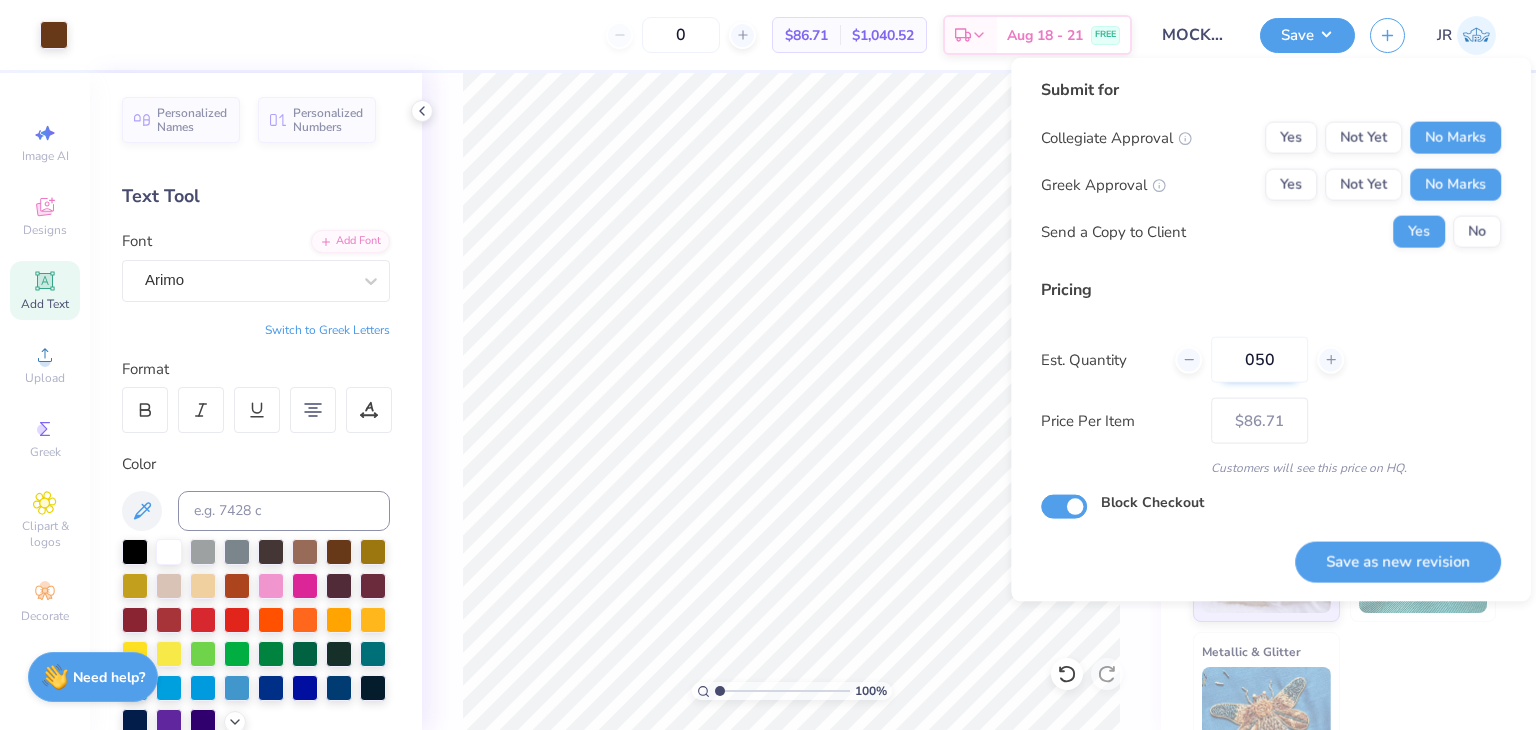 type on "50" 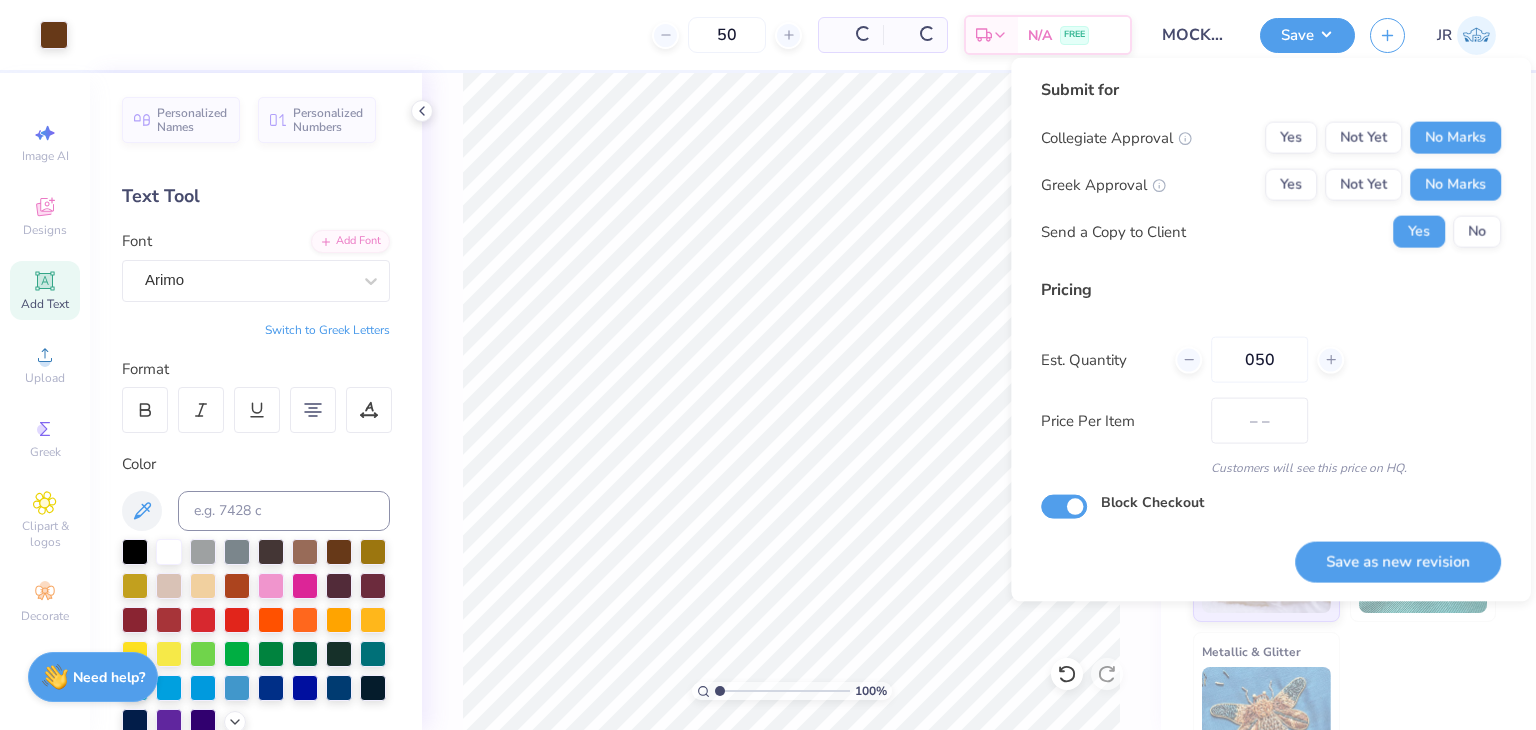 type on "$78.42" 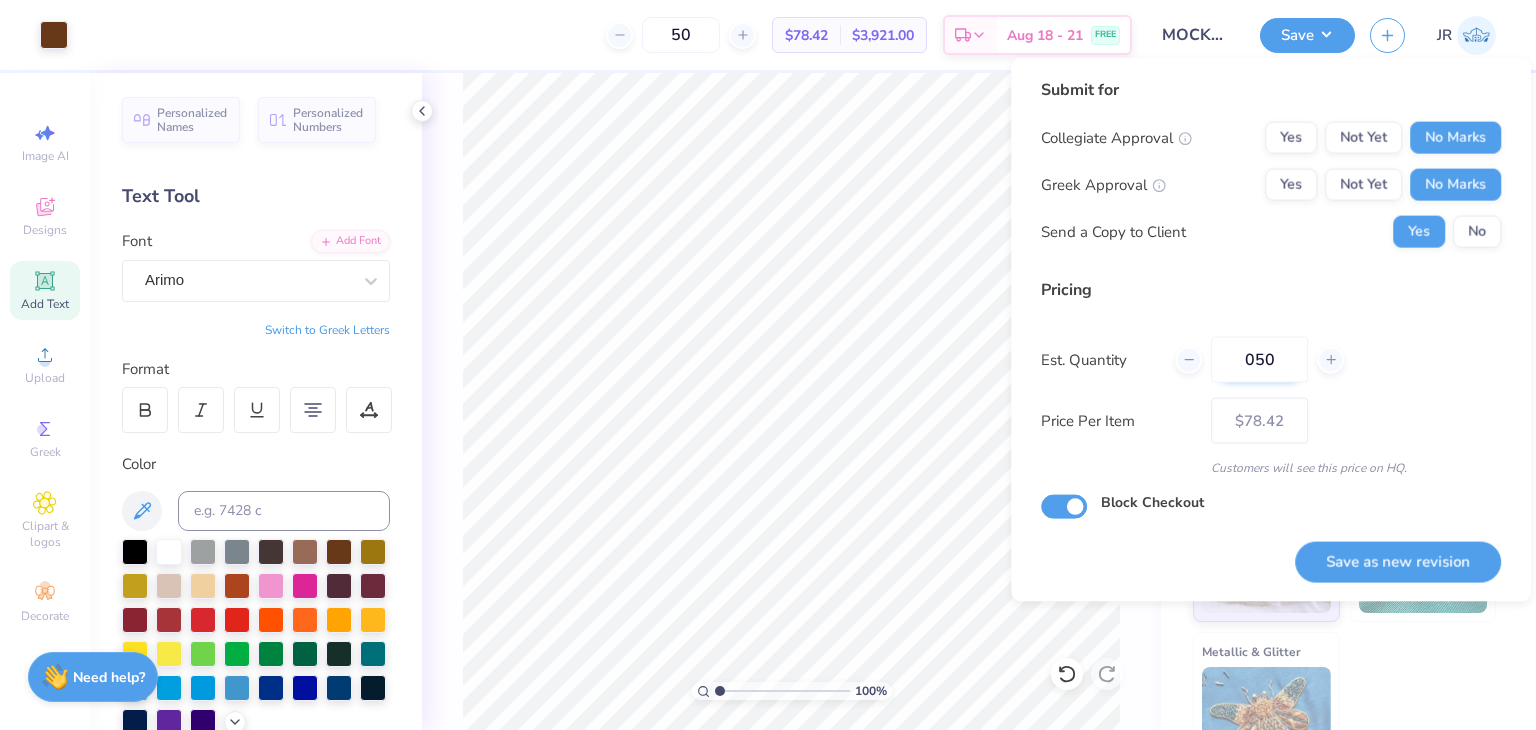 click on "050" at bounding box center [1259, 360] 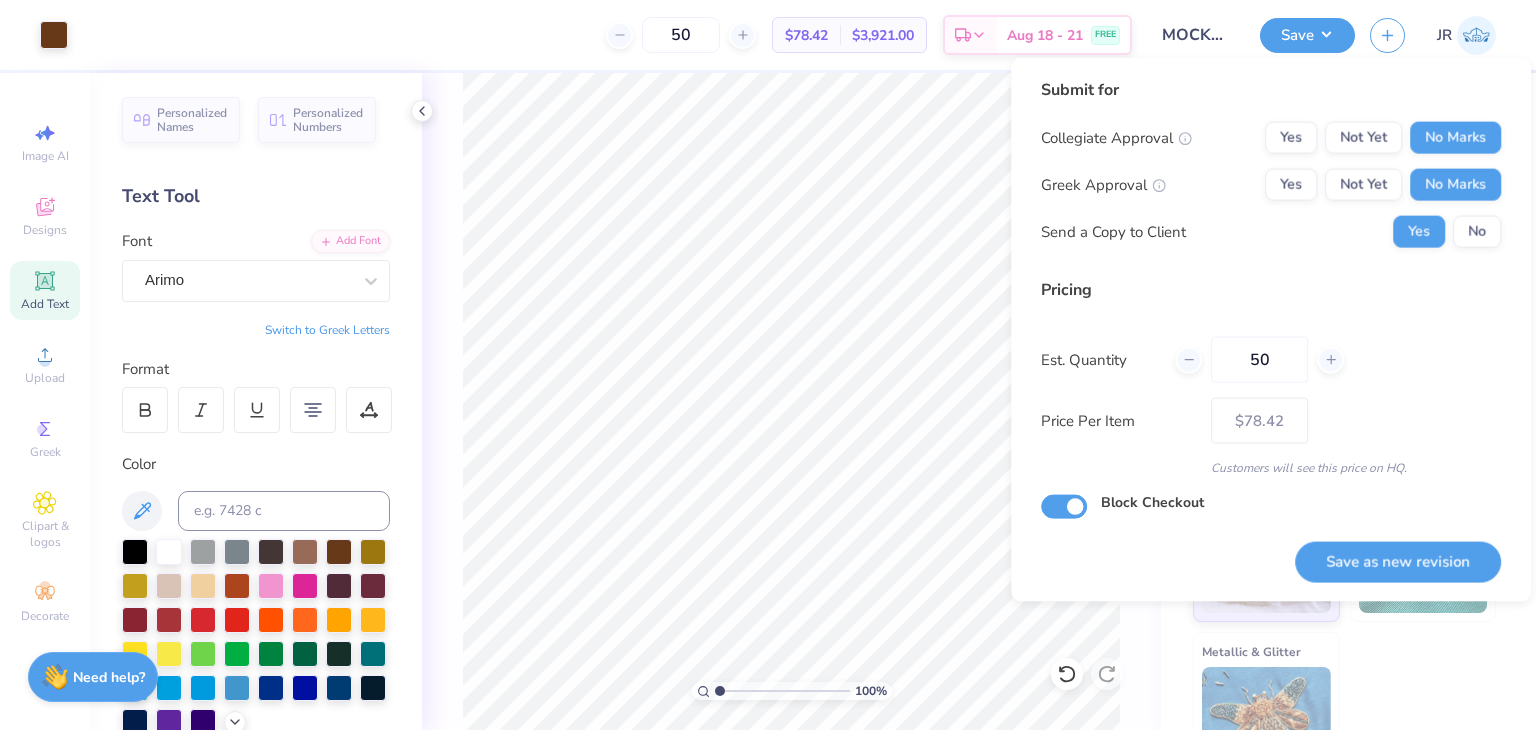 click on "Pricing Est. Quantity 50 Price Per Item $[PRICE] Customers will see this price on HQ." at bounding box center (1271, 377) 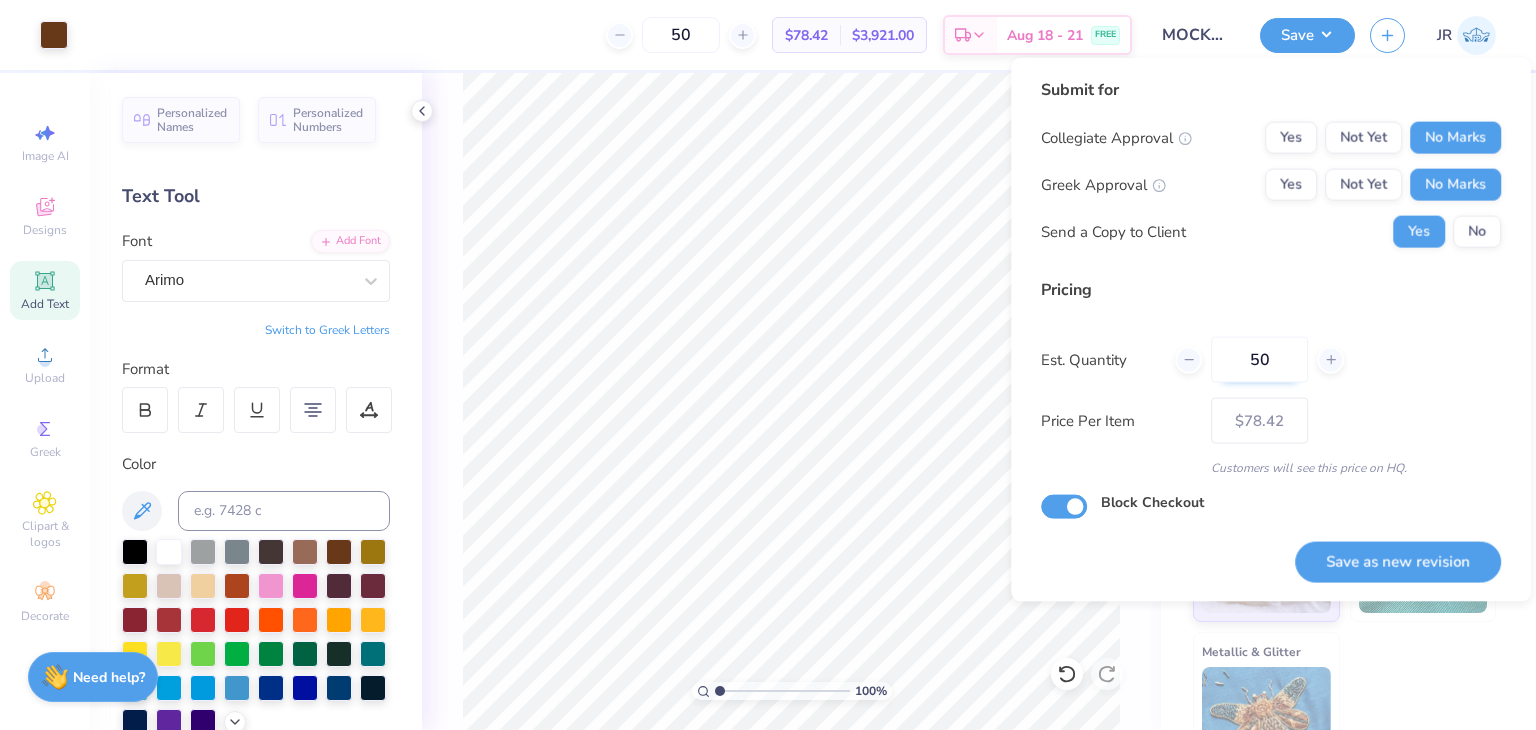 click on "50" at bounding box center [1259, 360] 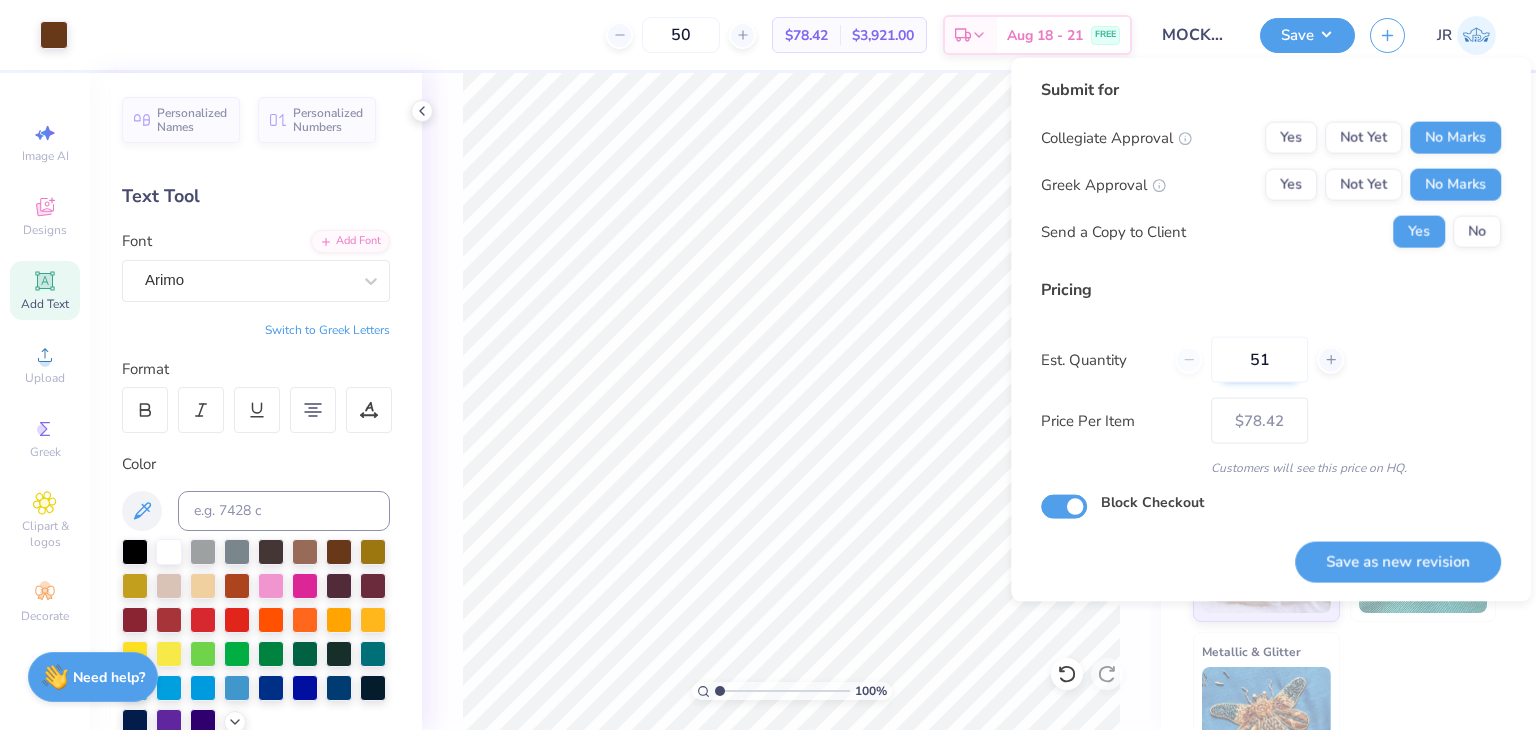 type on "5" 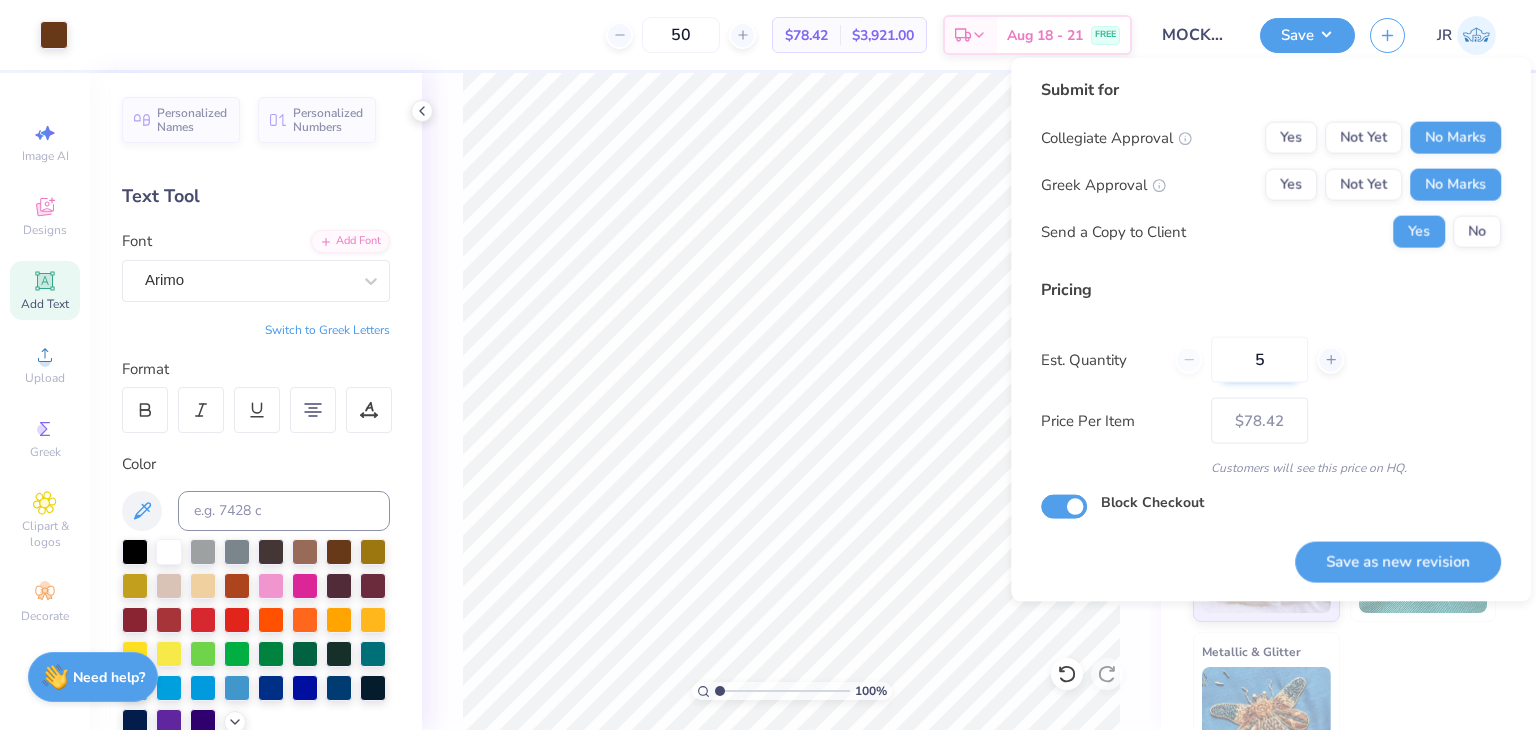 type on "5" 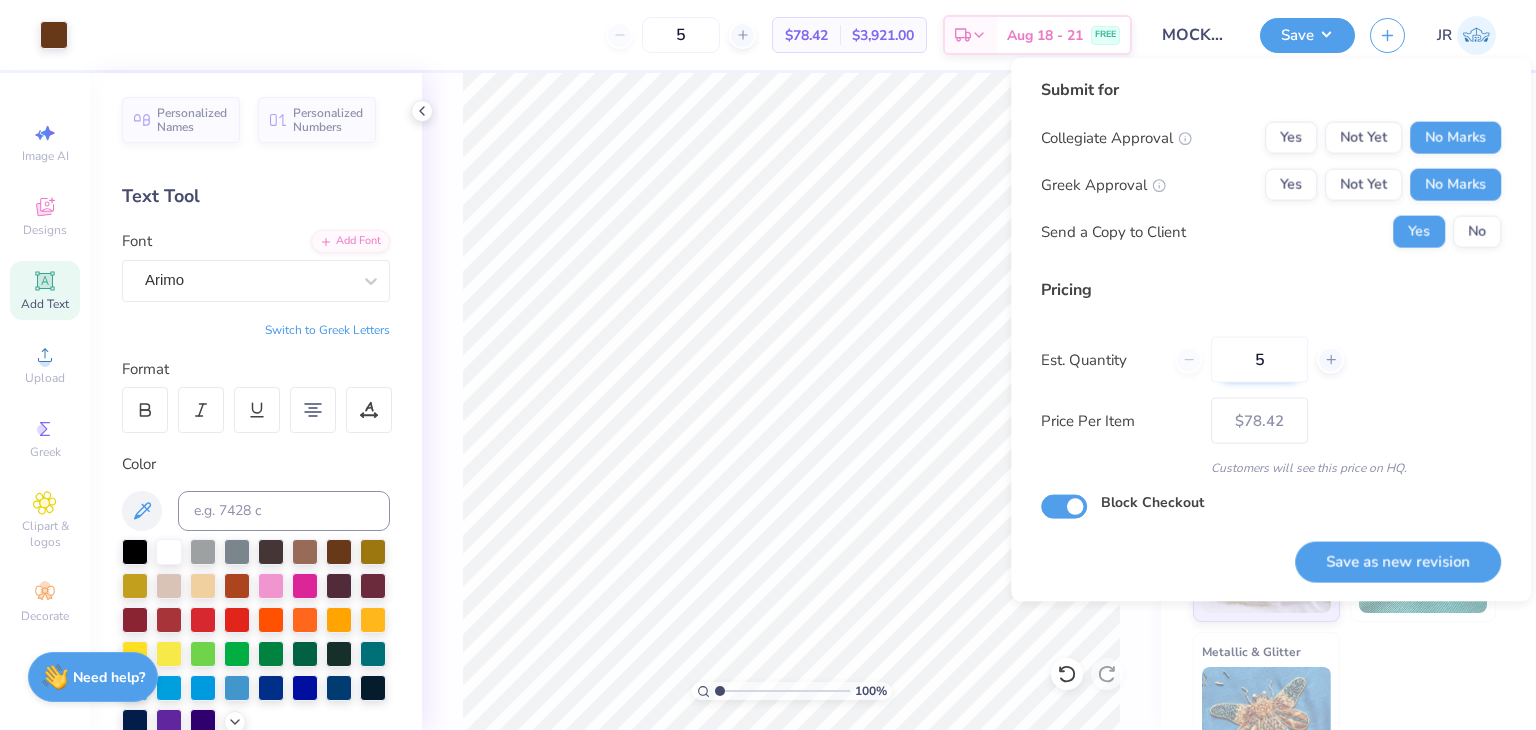 type on "50" 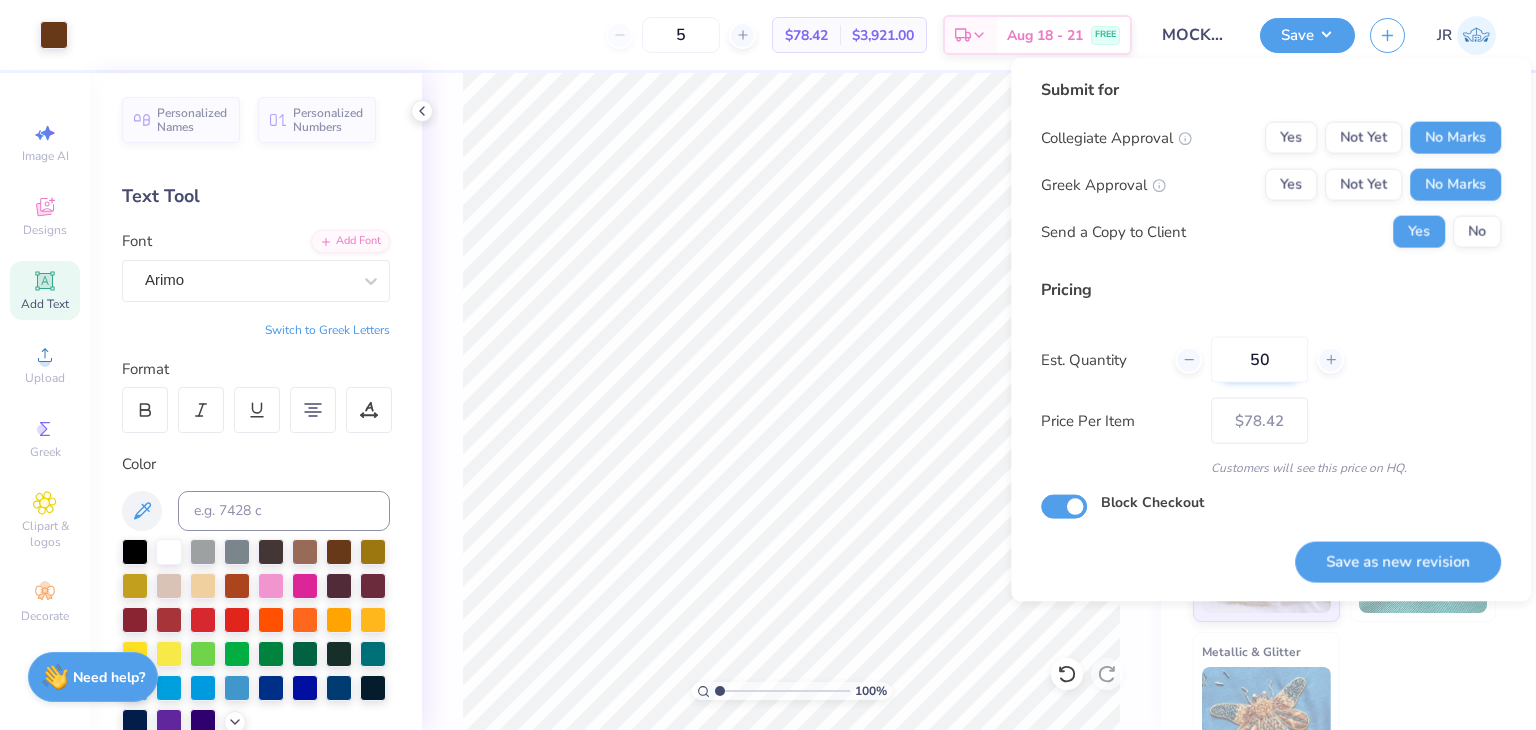 type on "50" 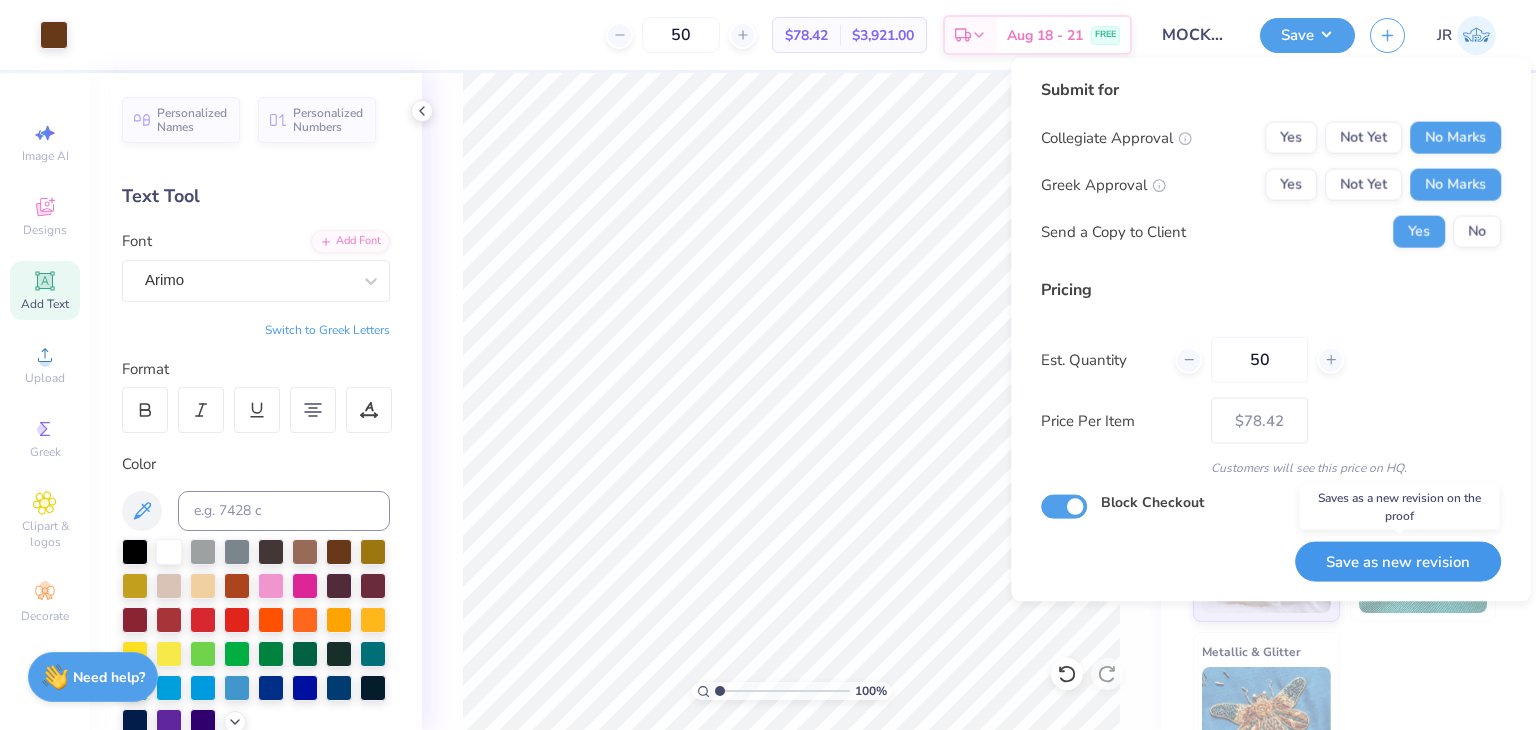 click on "Save as new revision" at bounding box center (1398, 561) 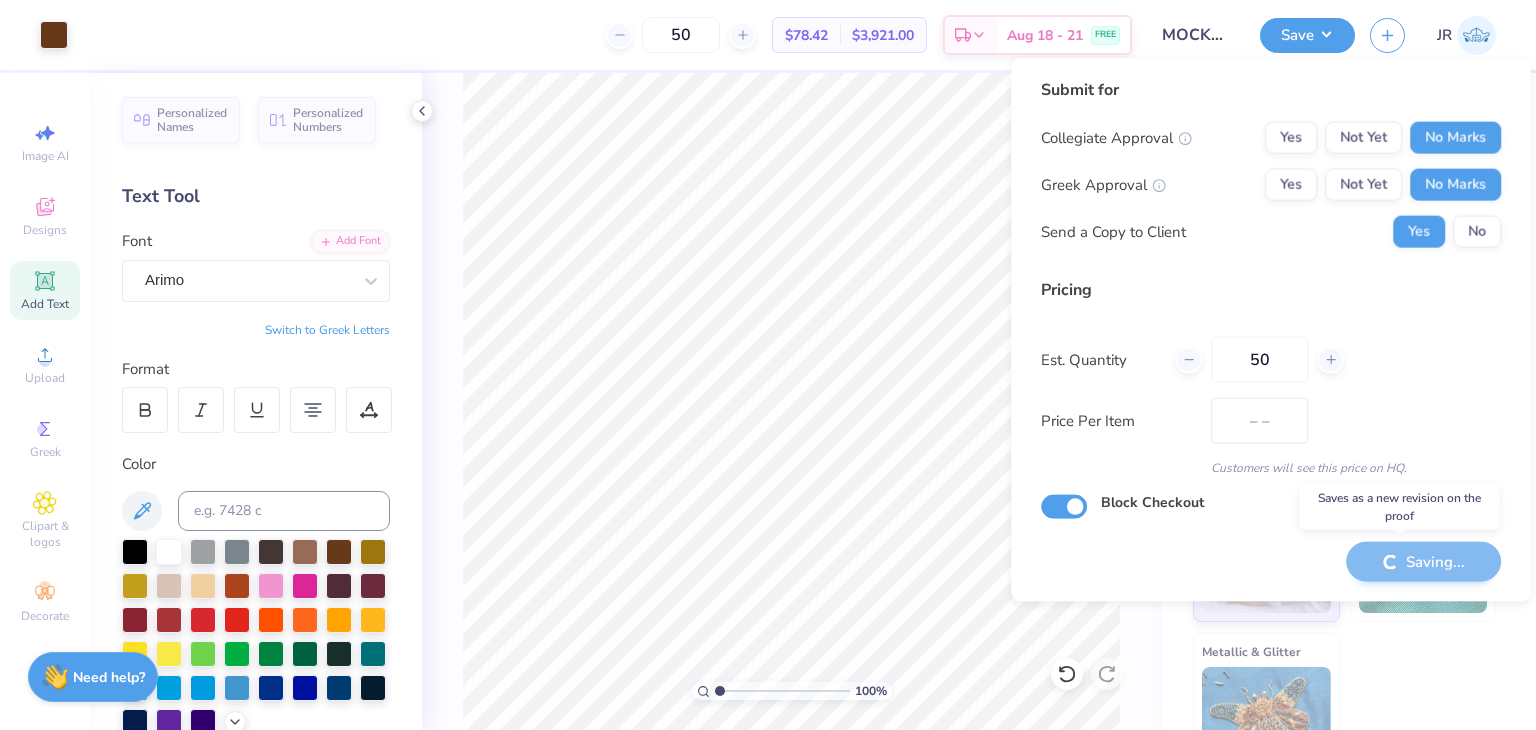 type on "$78.42" 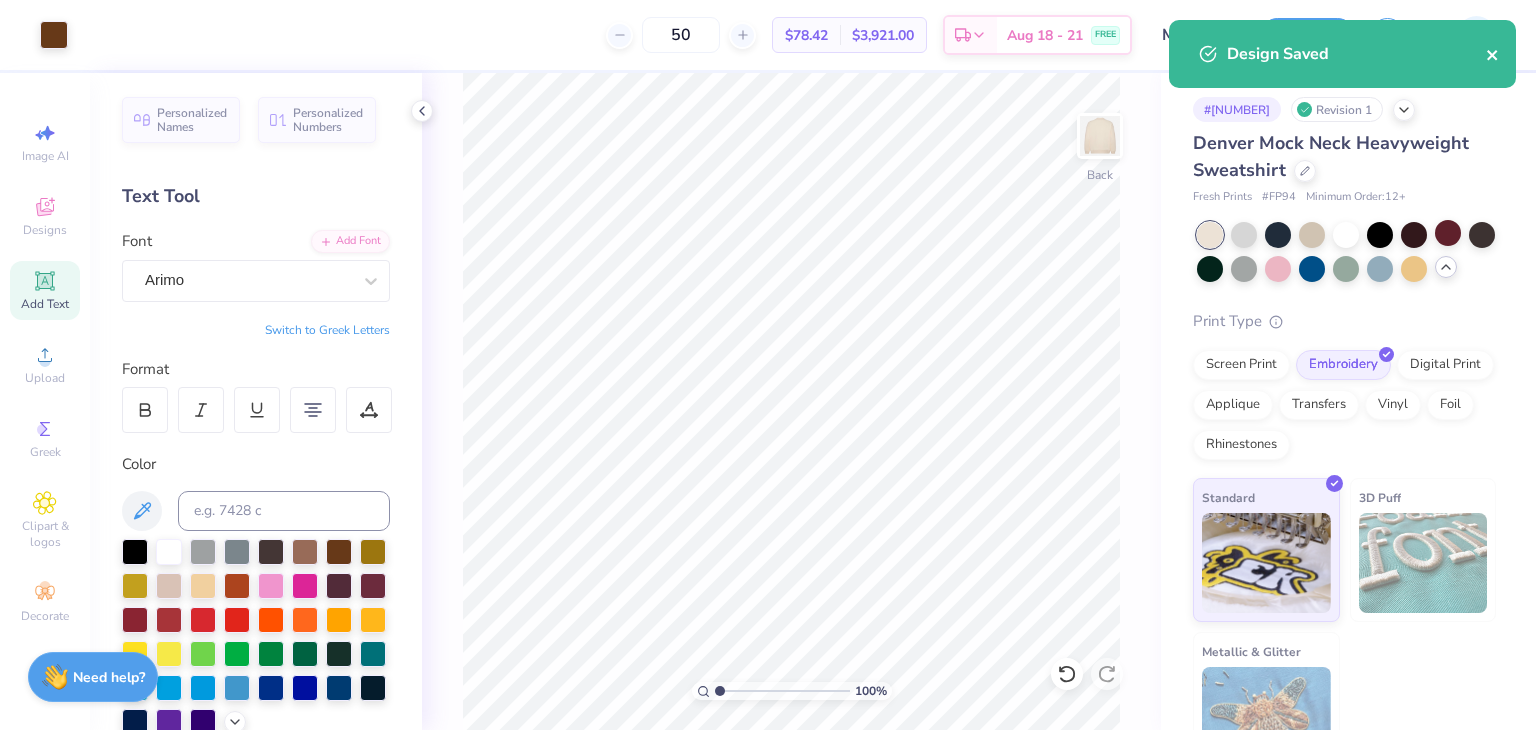 click 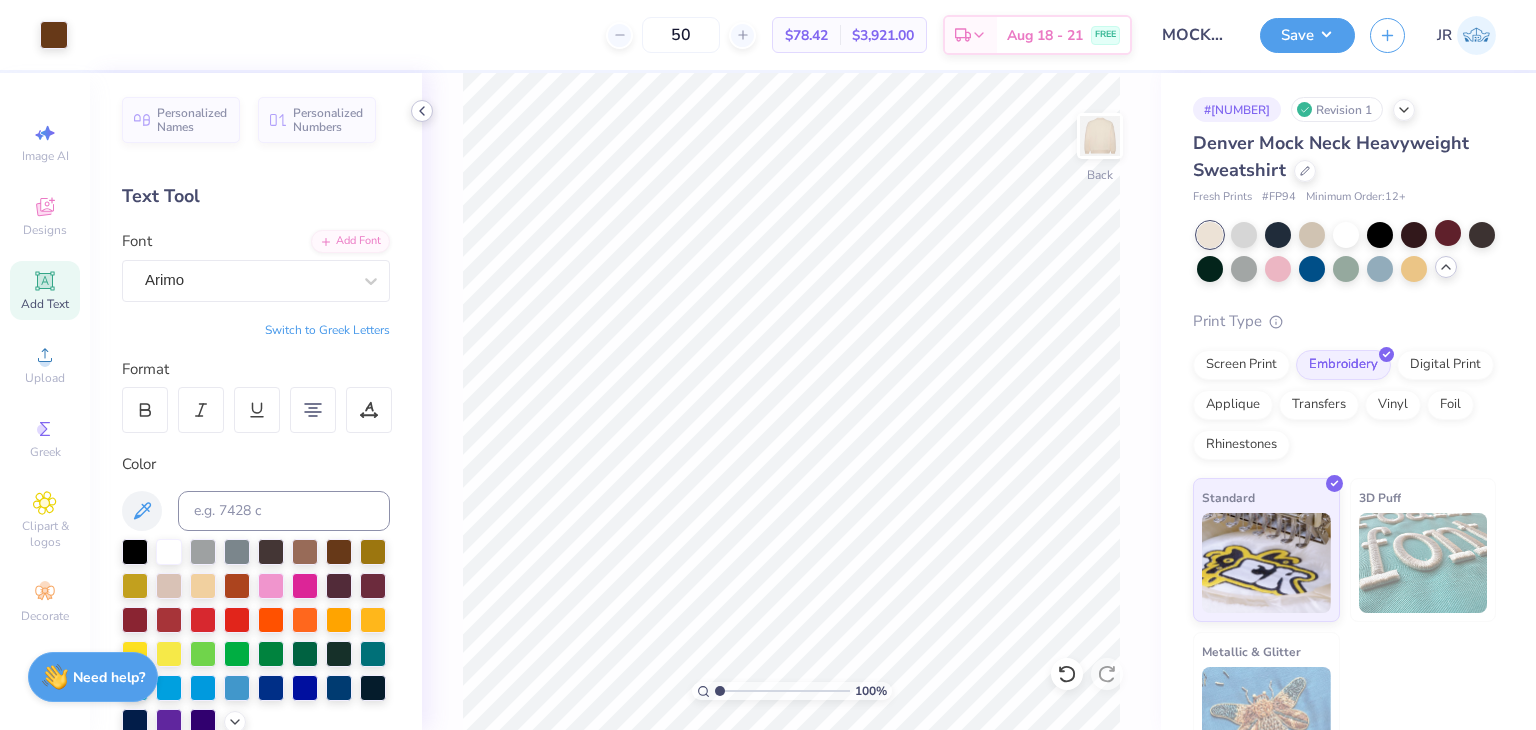 click 